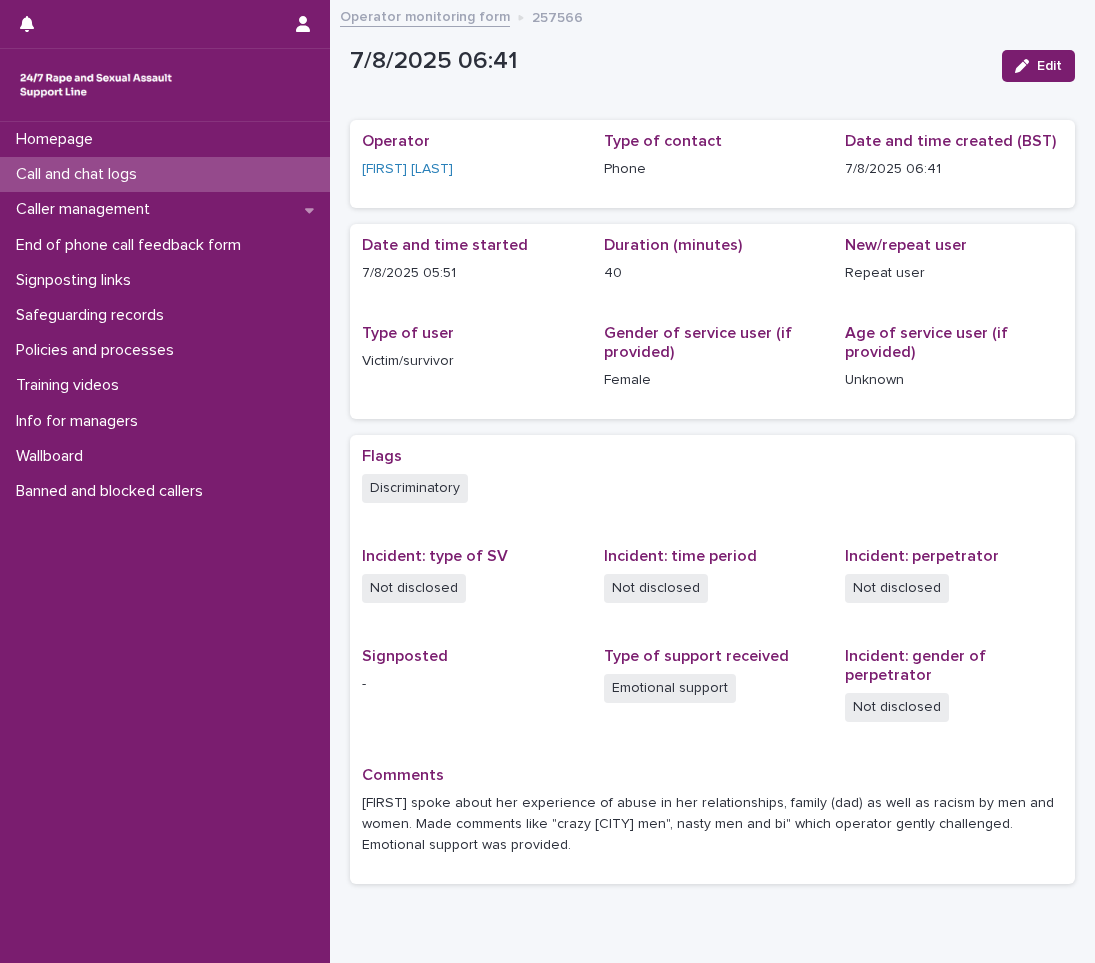 scroll, scrollTop: 0, scrollLeft: 0, axis: both 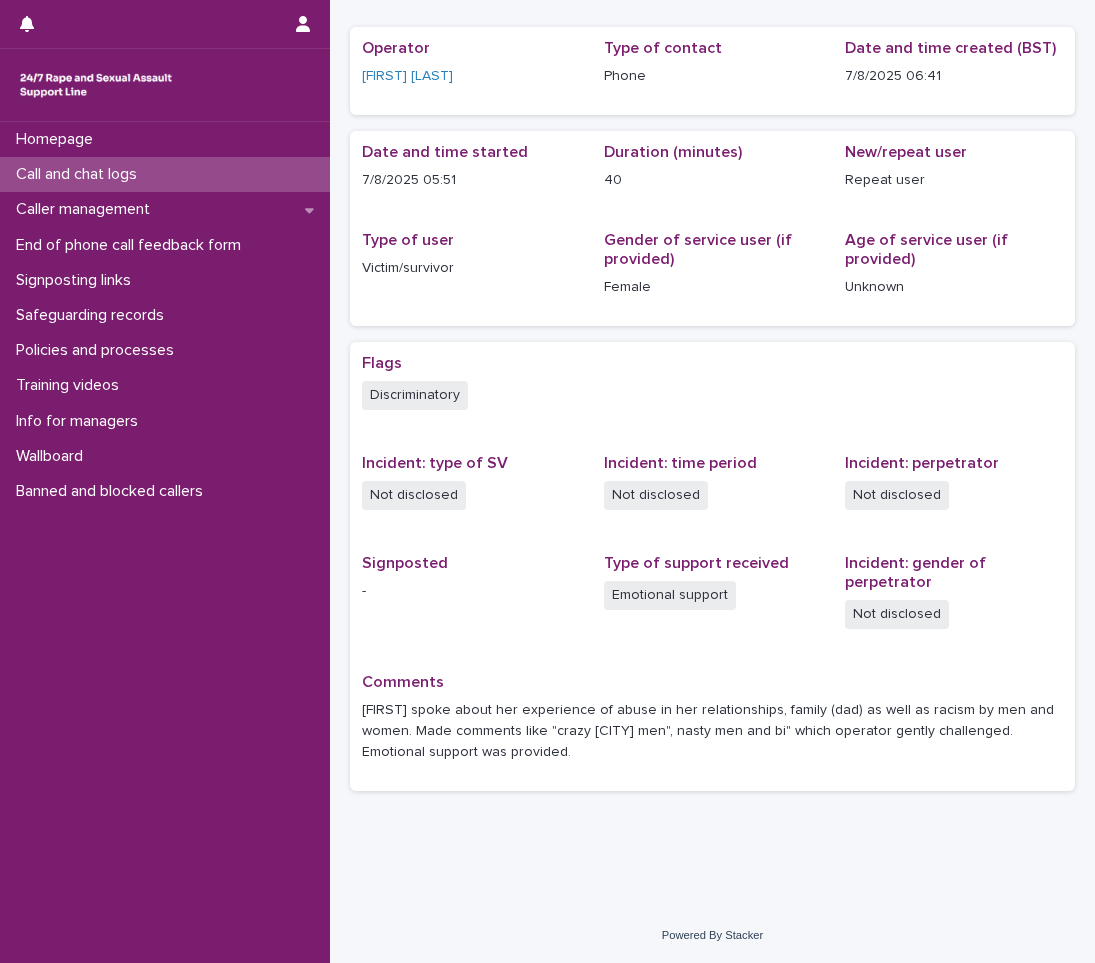 click on "Call and chat logs" at bounding box center [165, 174] 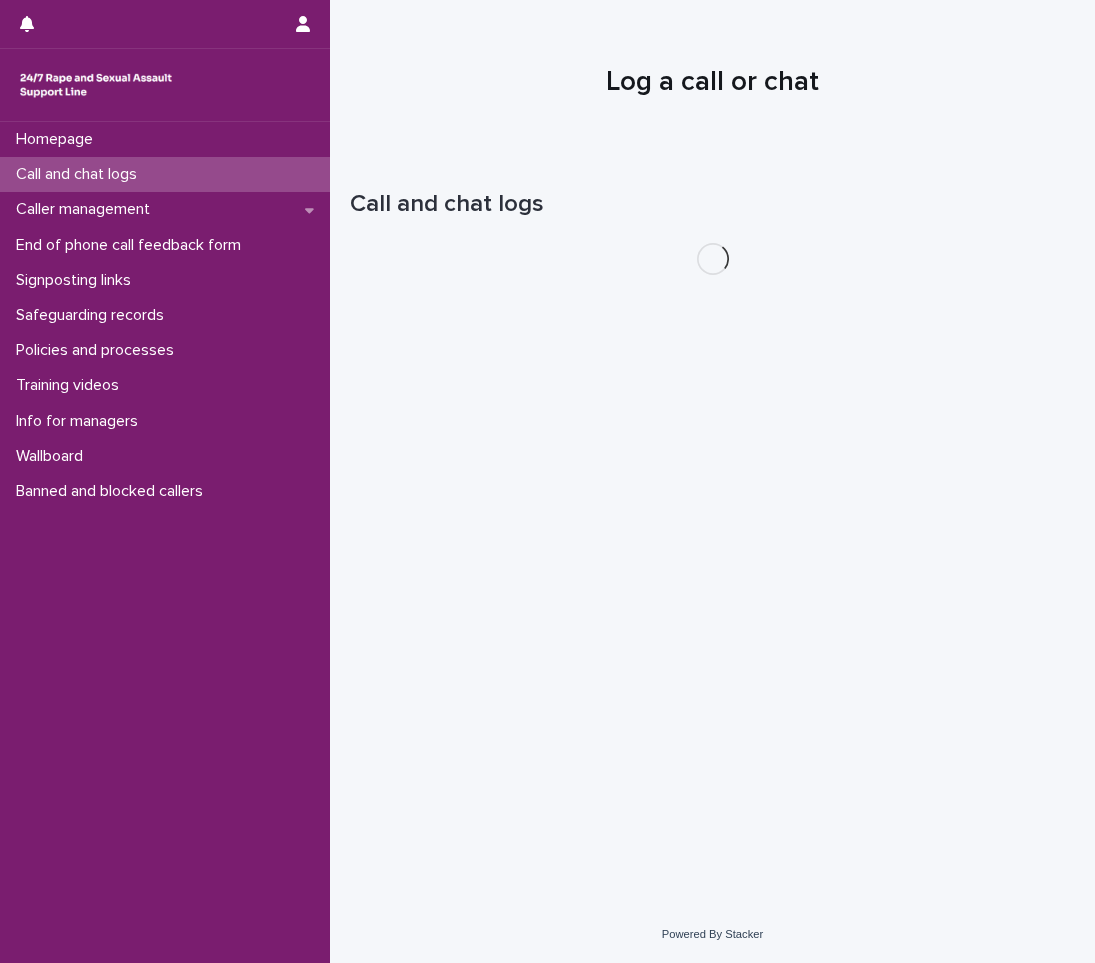 scroll, scrollTop: 0, scrollLeft: 0, axis: both 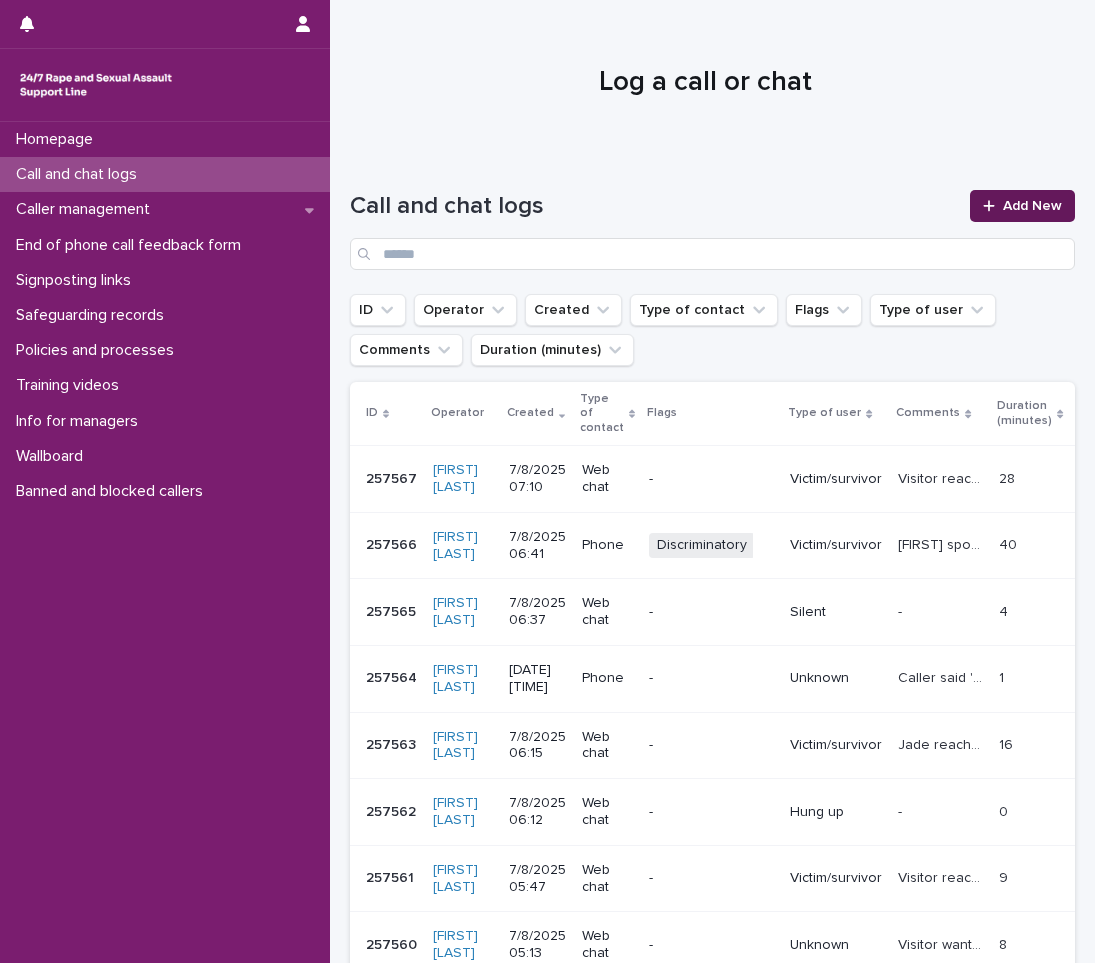click on "Add New" at bounding box center (1022, 206) 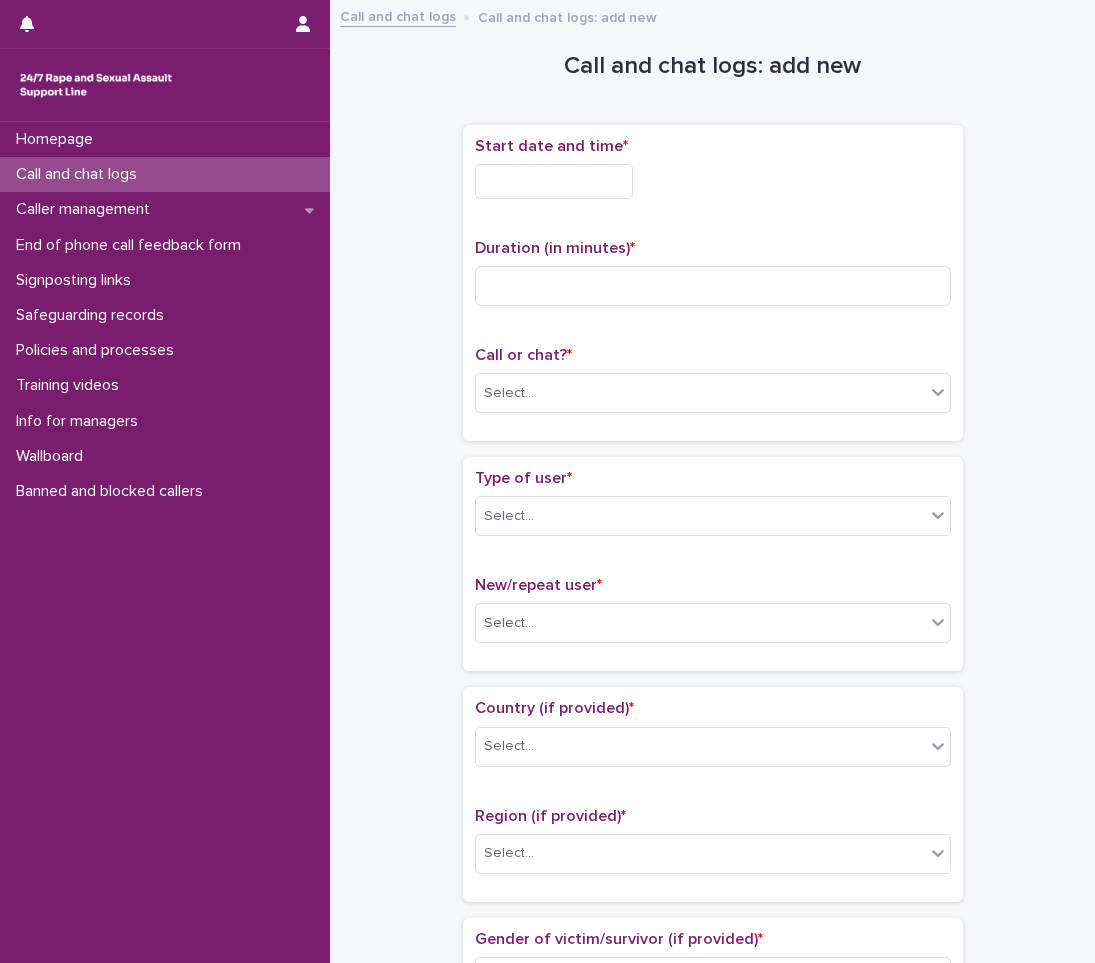 click at bounding box center (554, 181) 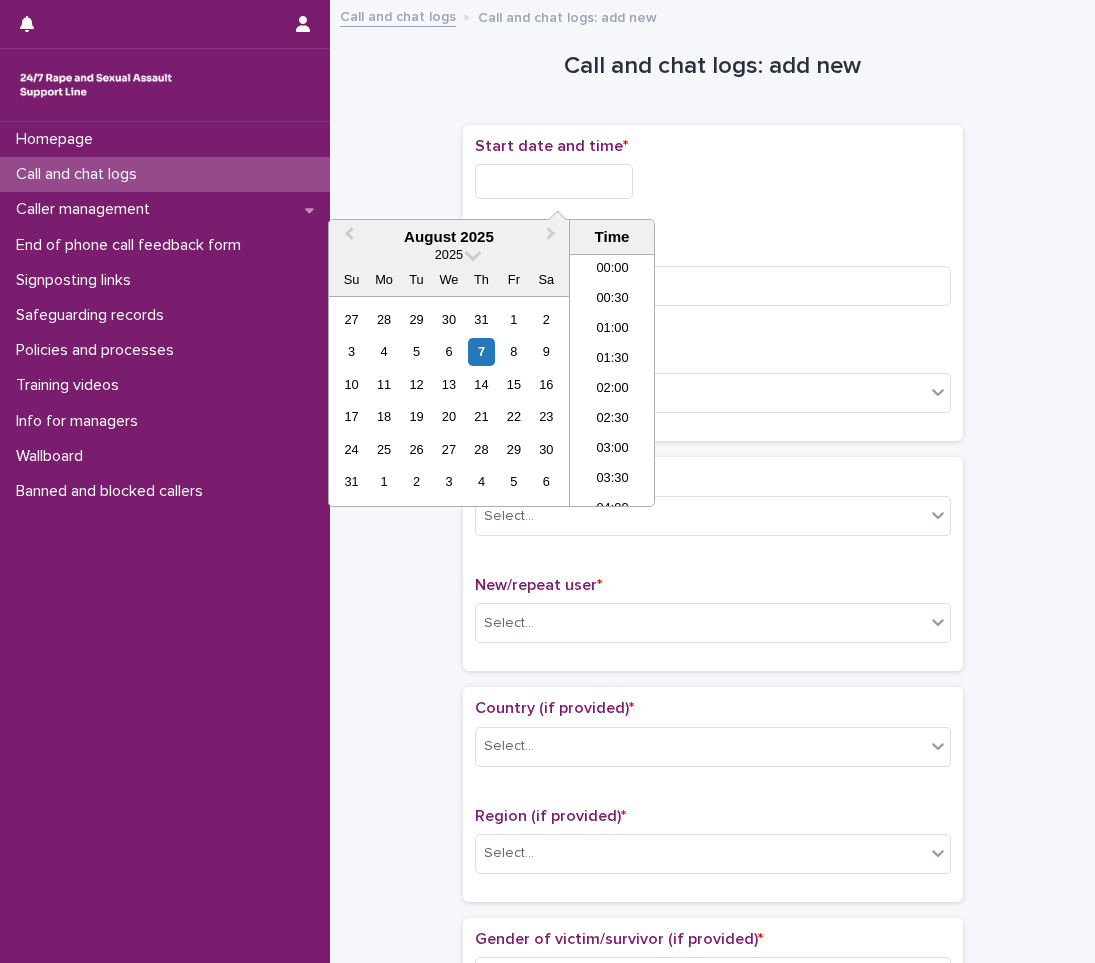 scroll, scrollTop: 310, scrollLeft: 0, axis: vertical 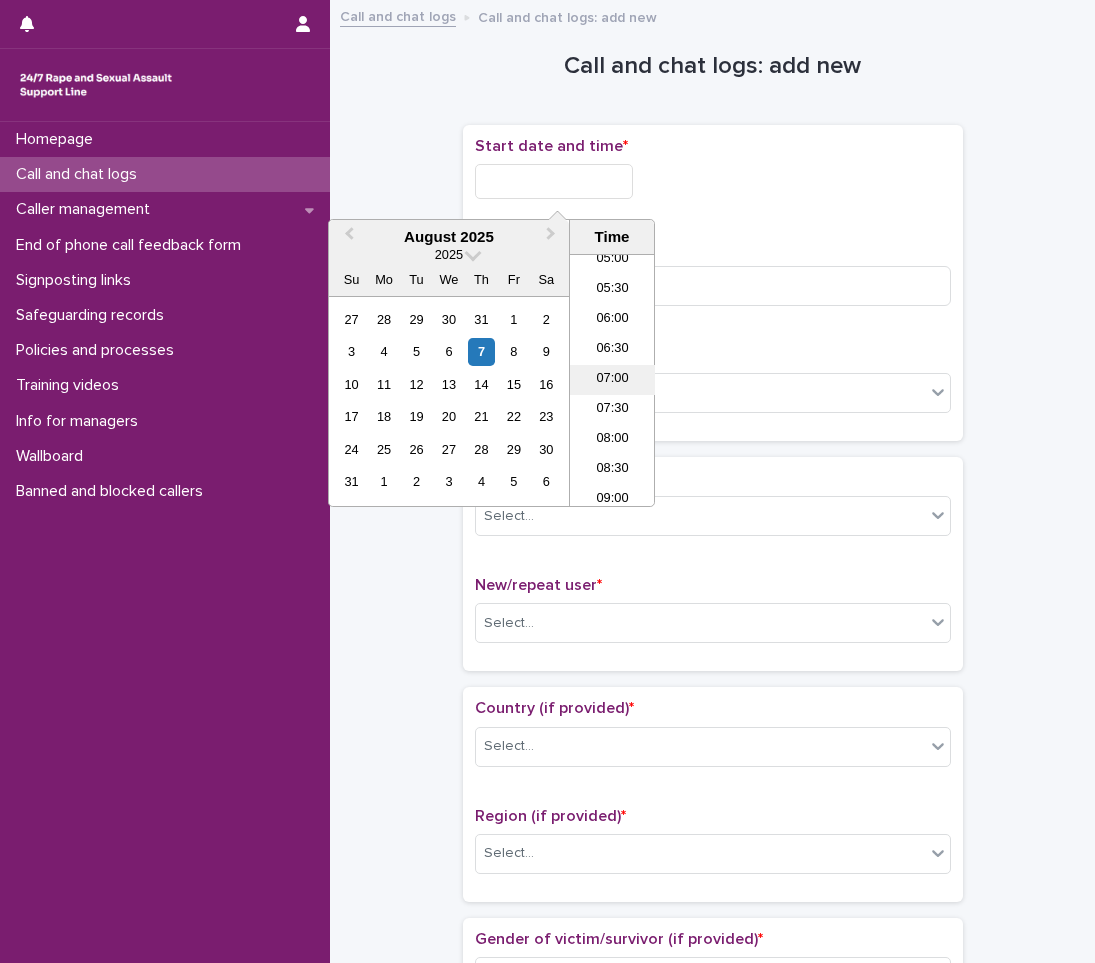 click on "07:00" at bounding box center (612, 380) 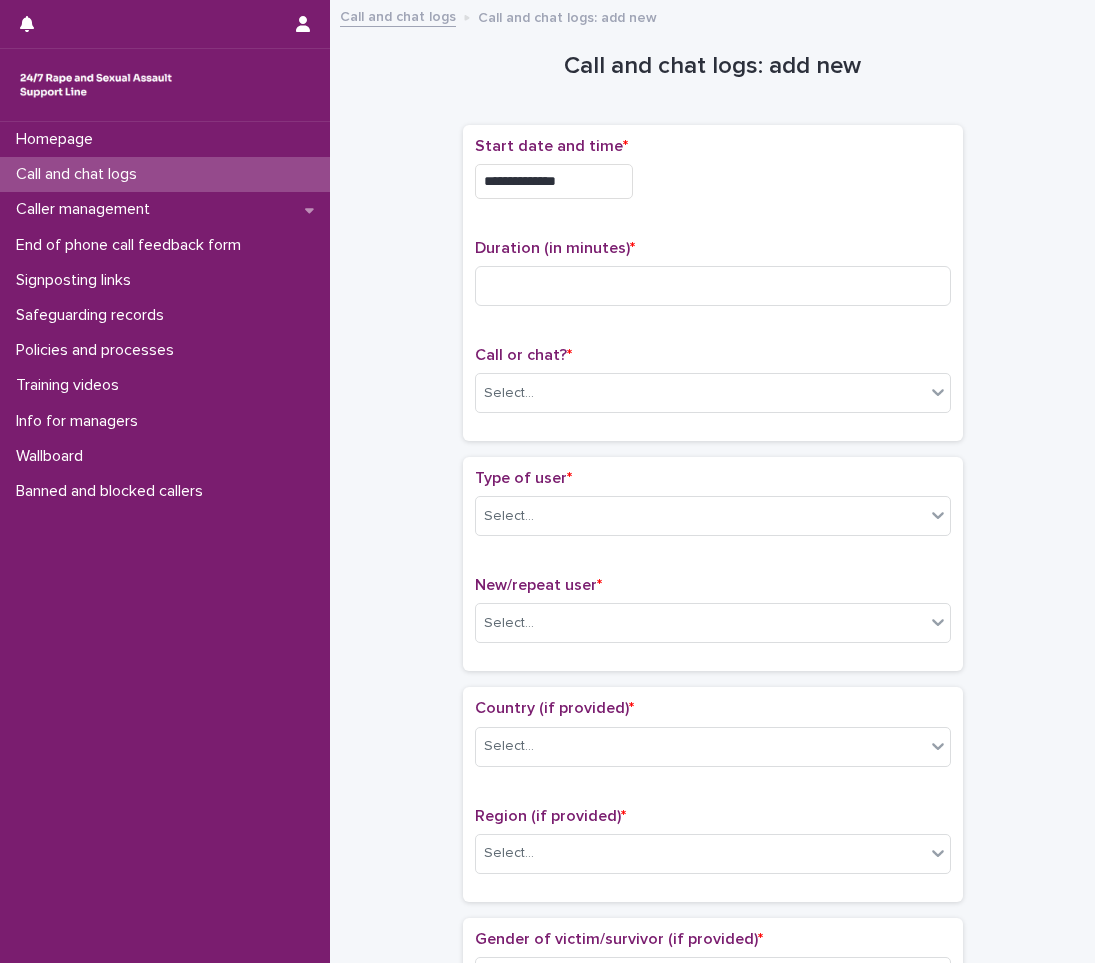 click on "**********" at bounding box center (554, 181) 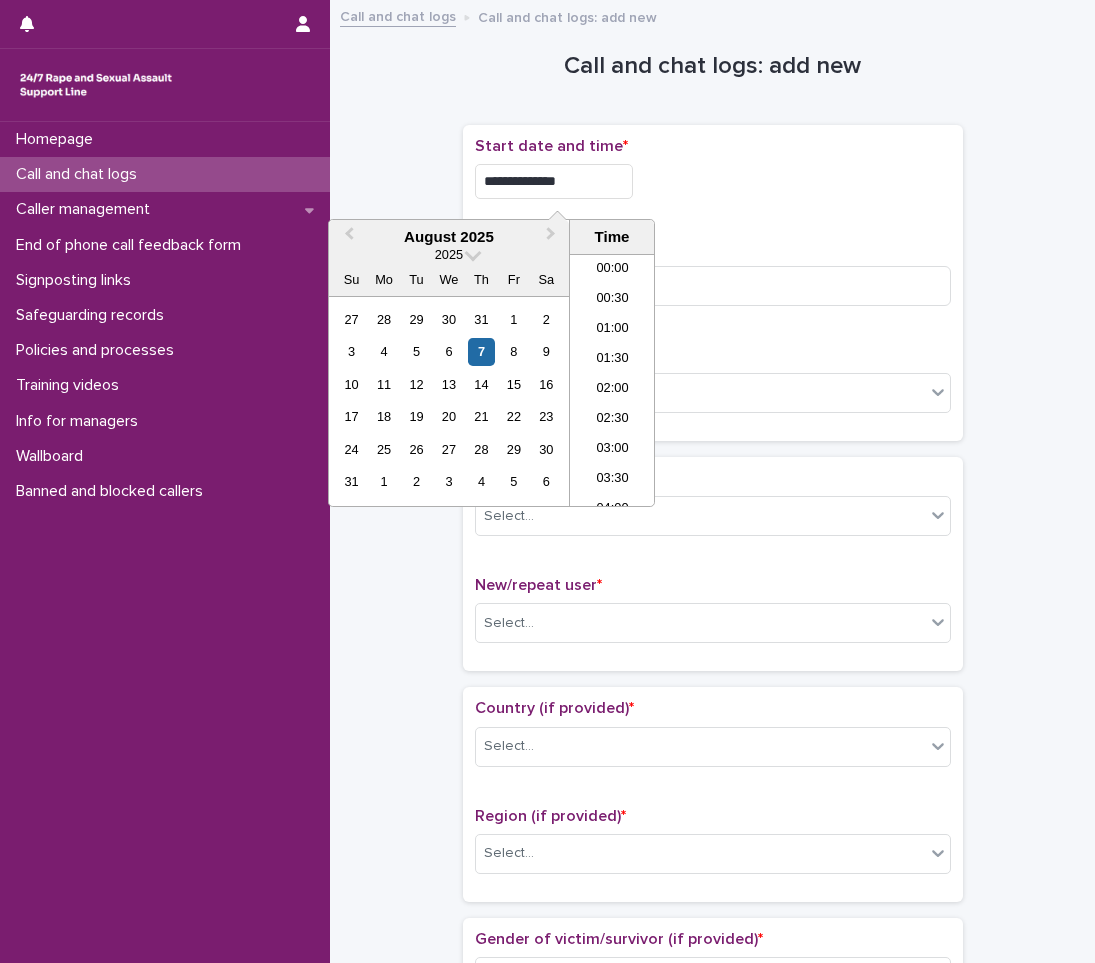 scroll, scrollTop: 310, scrollLeft: 0, axis: vertical 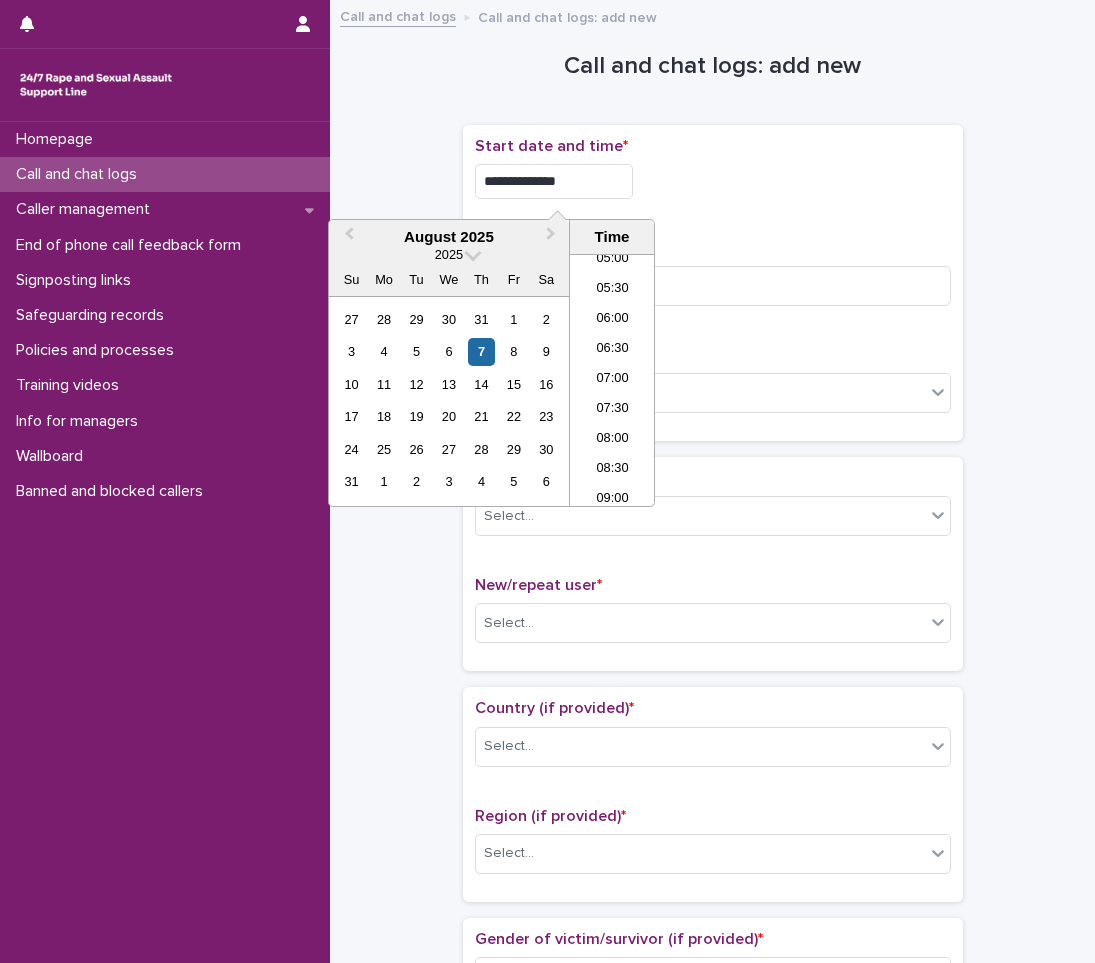 type on "**********" 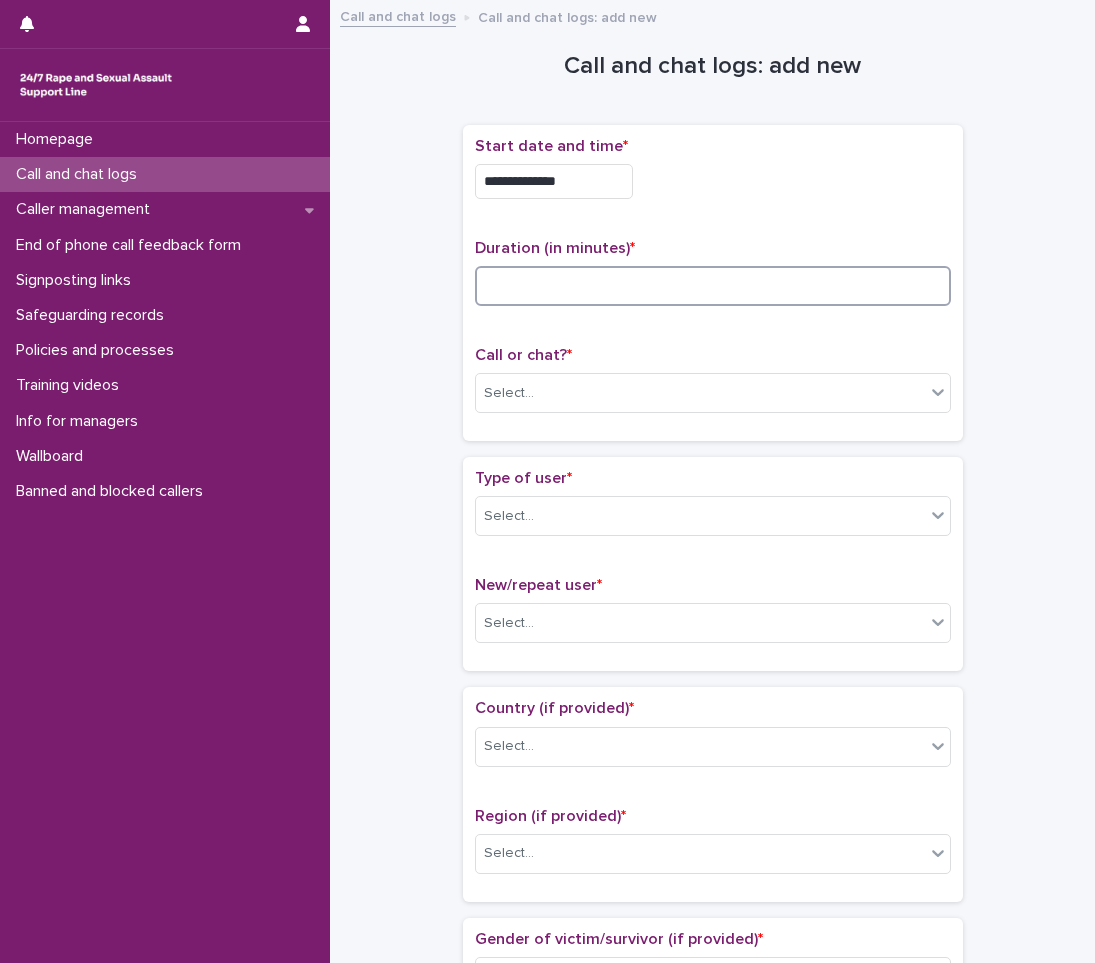 click at bounding box center [713, 286] 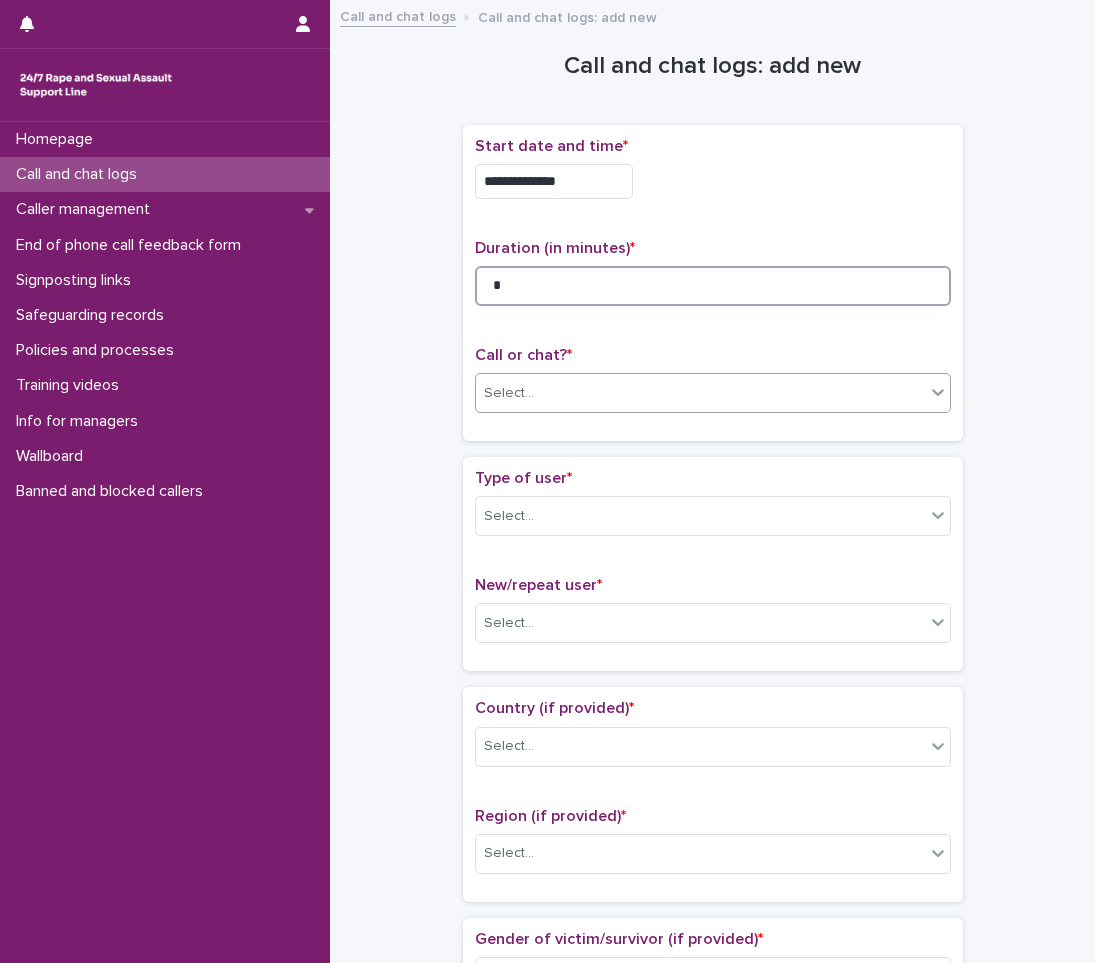 type on "*" 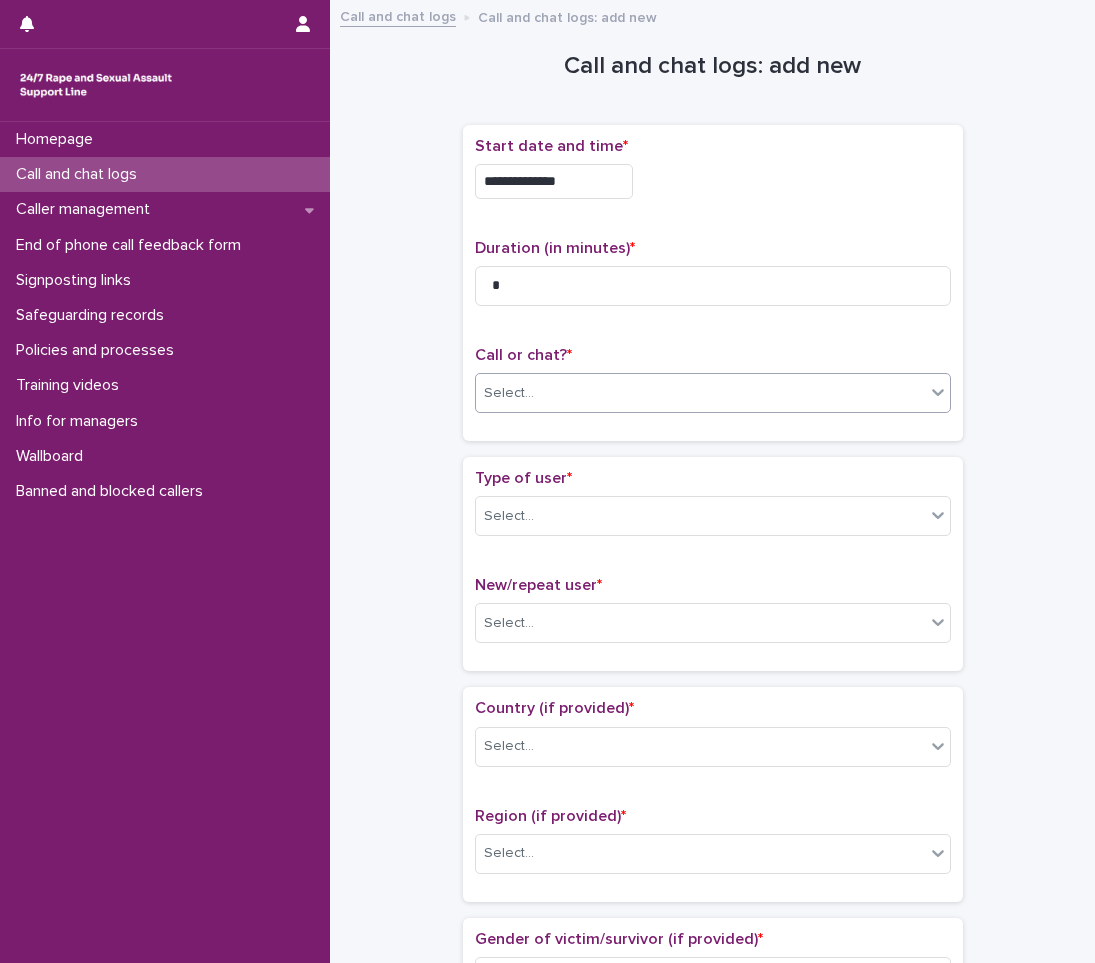 click on "Select..." at bounding box center [713, 393] 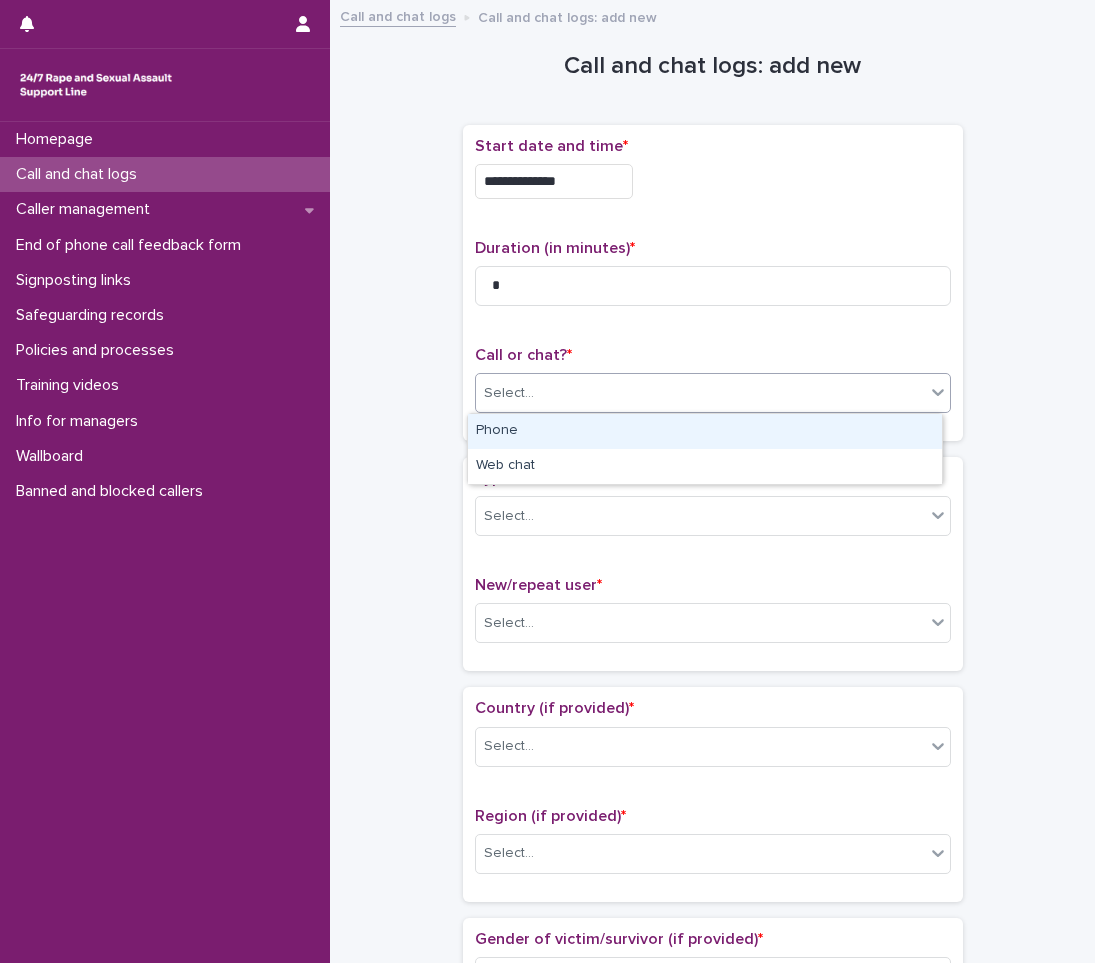 click on "Phone" at bounding box center (705, 431) 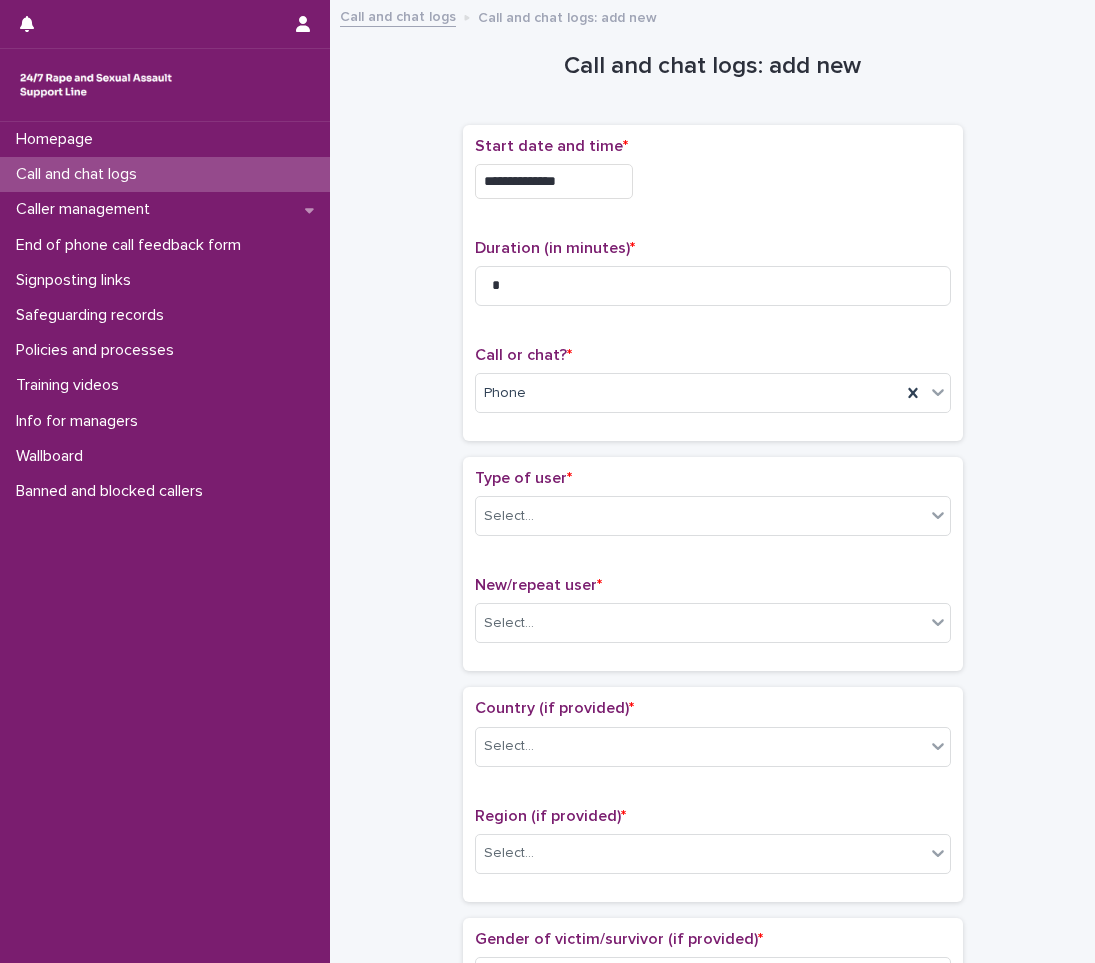 click on "Type of user * Select..." at bounding box center (713, 510) 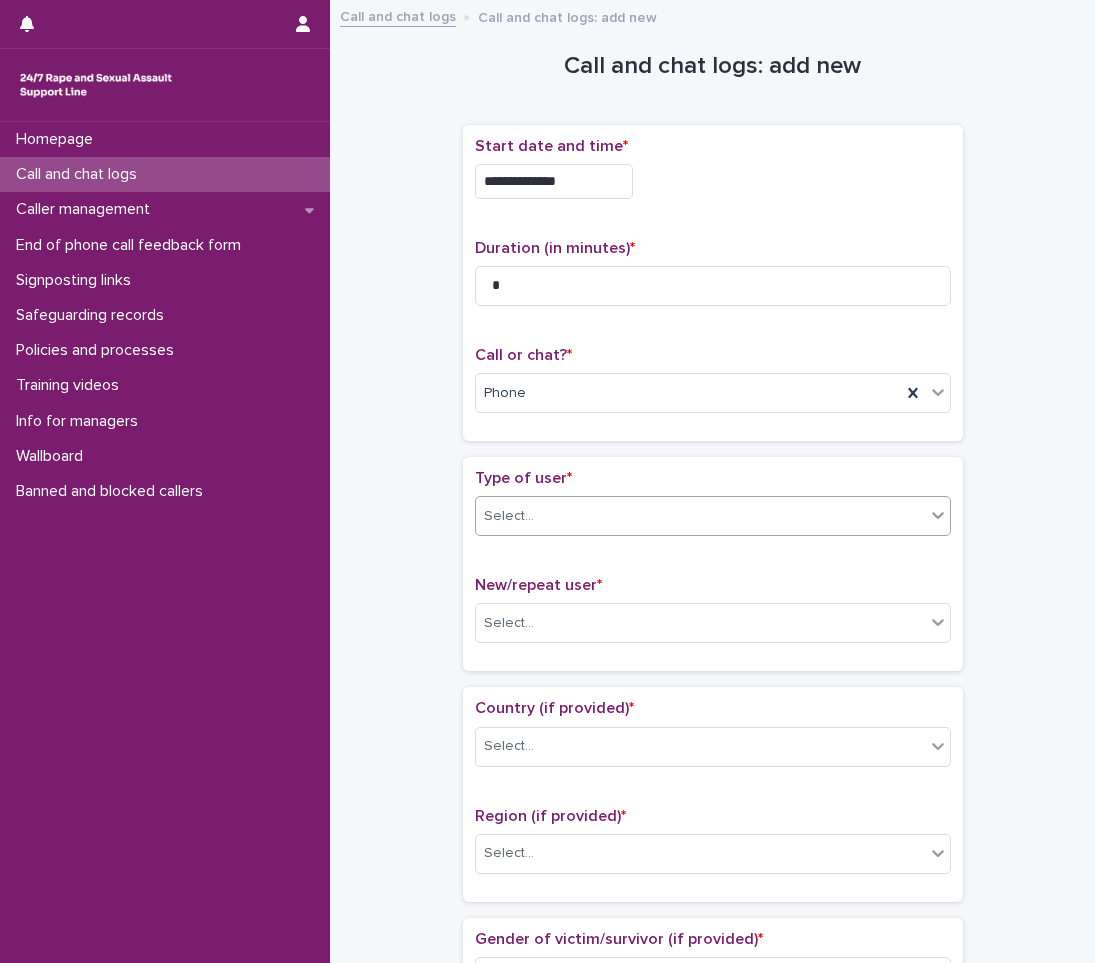 click on "Select..." at bounding box center [700, 516] 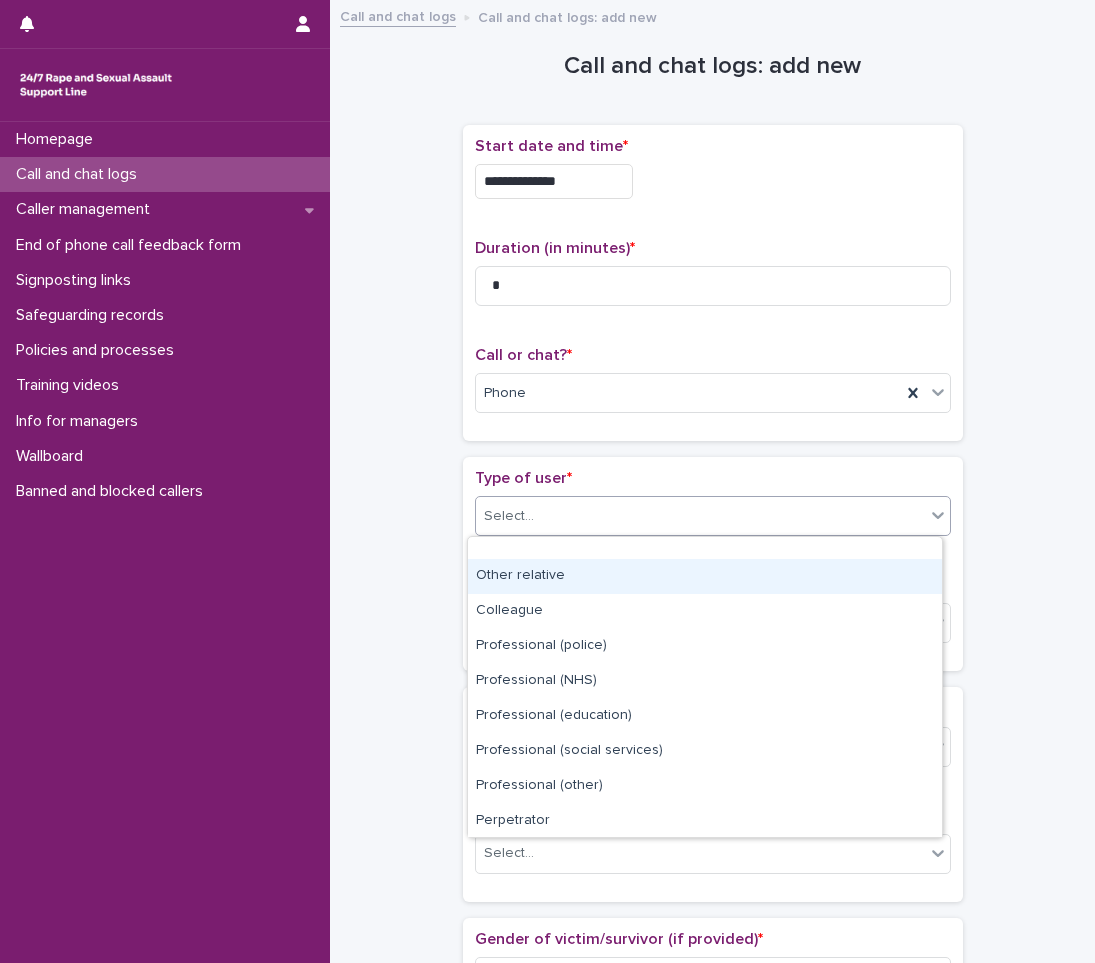 scroll, scrollTop: 225, scrollLeft: 0, axis: vertical 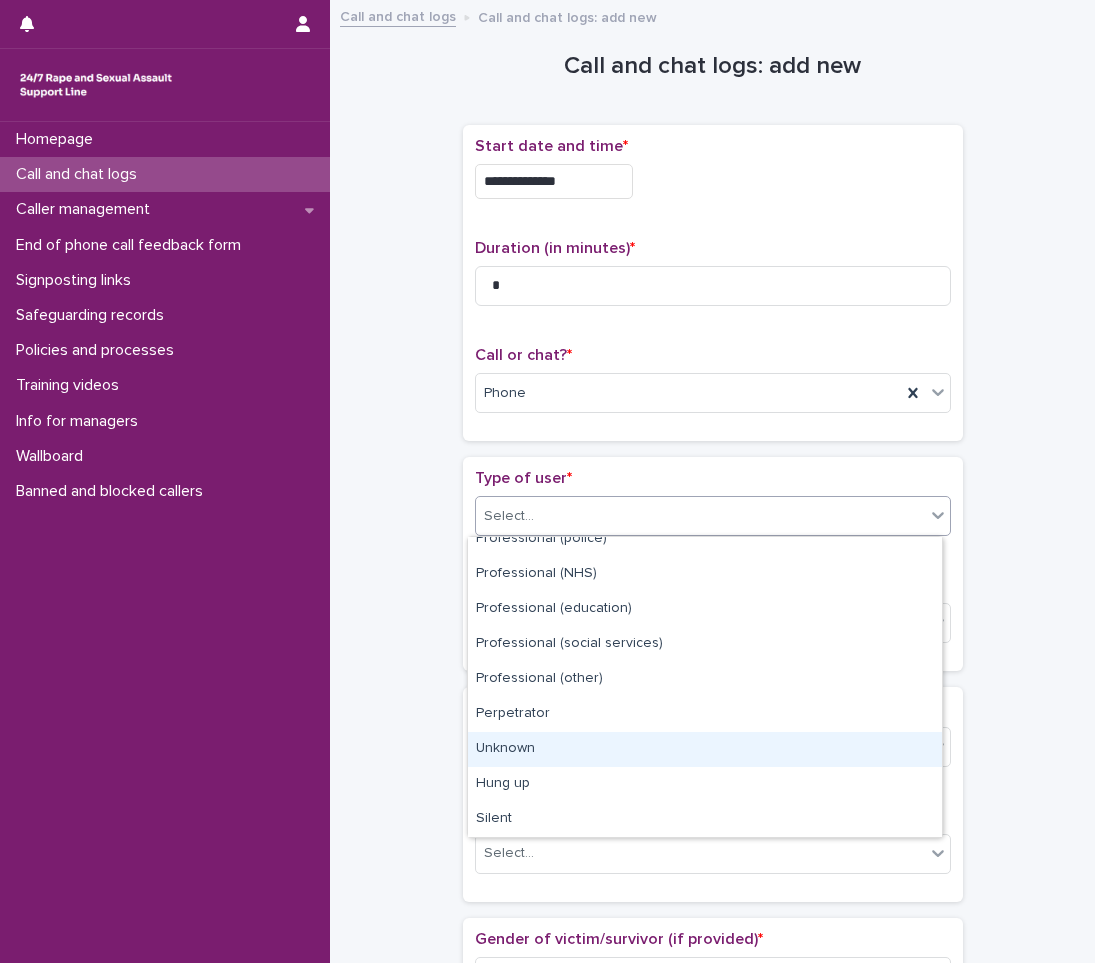 click on "Unknown" at bounding box center [705, 749] 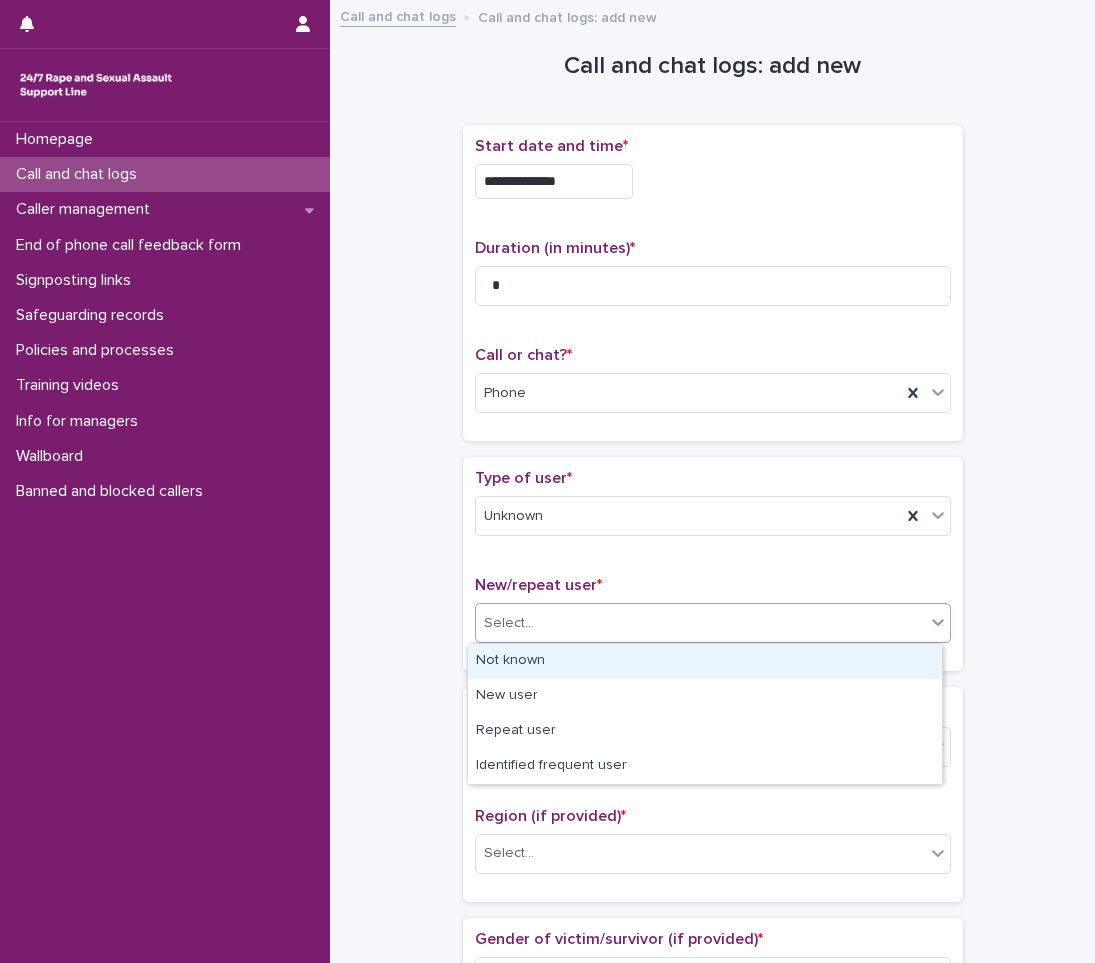 click on "Select..." at bounding box center (700, 623) 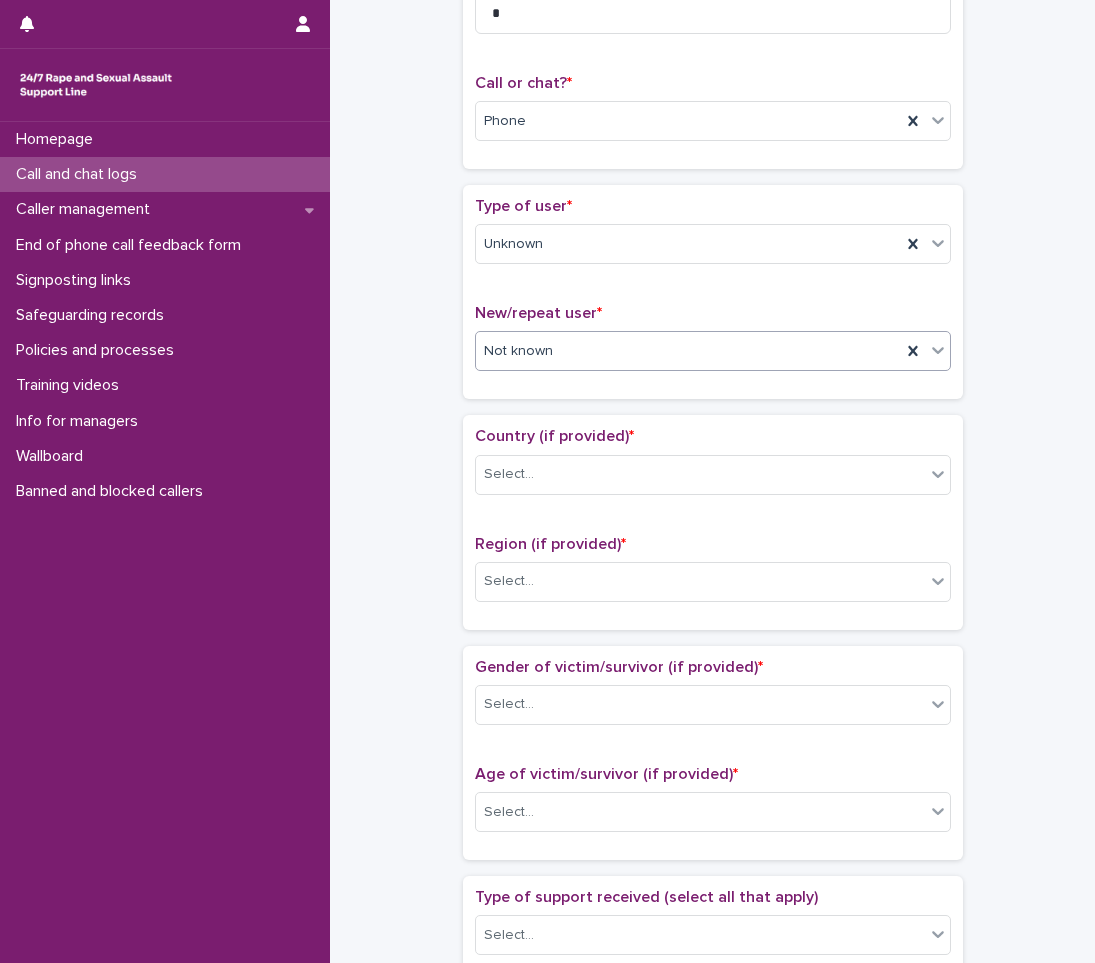 scroll, scrollTop: 300, scrollLeft: 0, axis: vertical 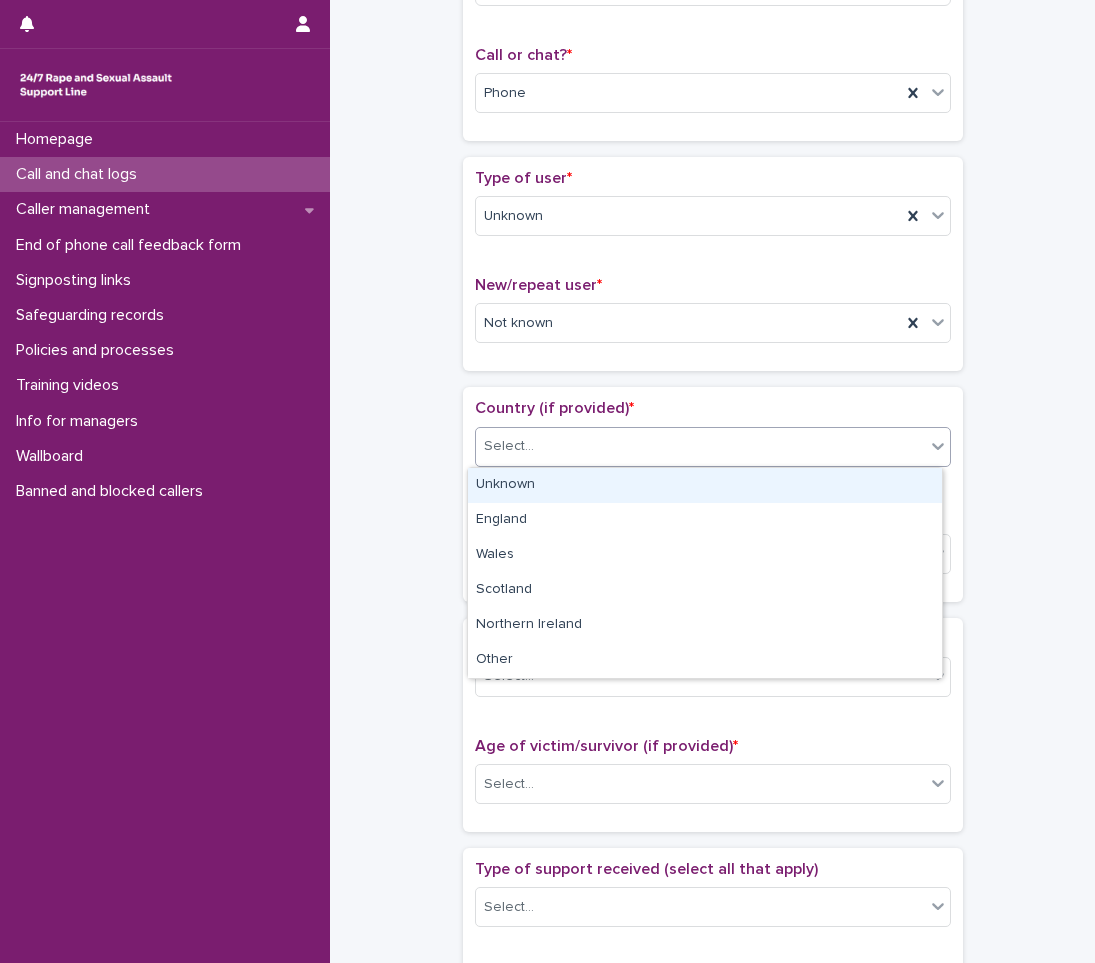click on "Select..." at bounding box center (700, 446) 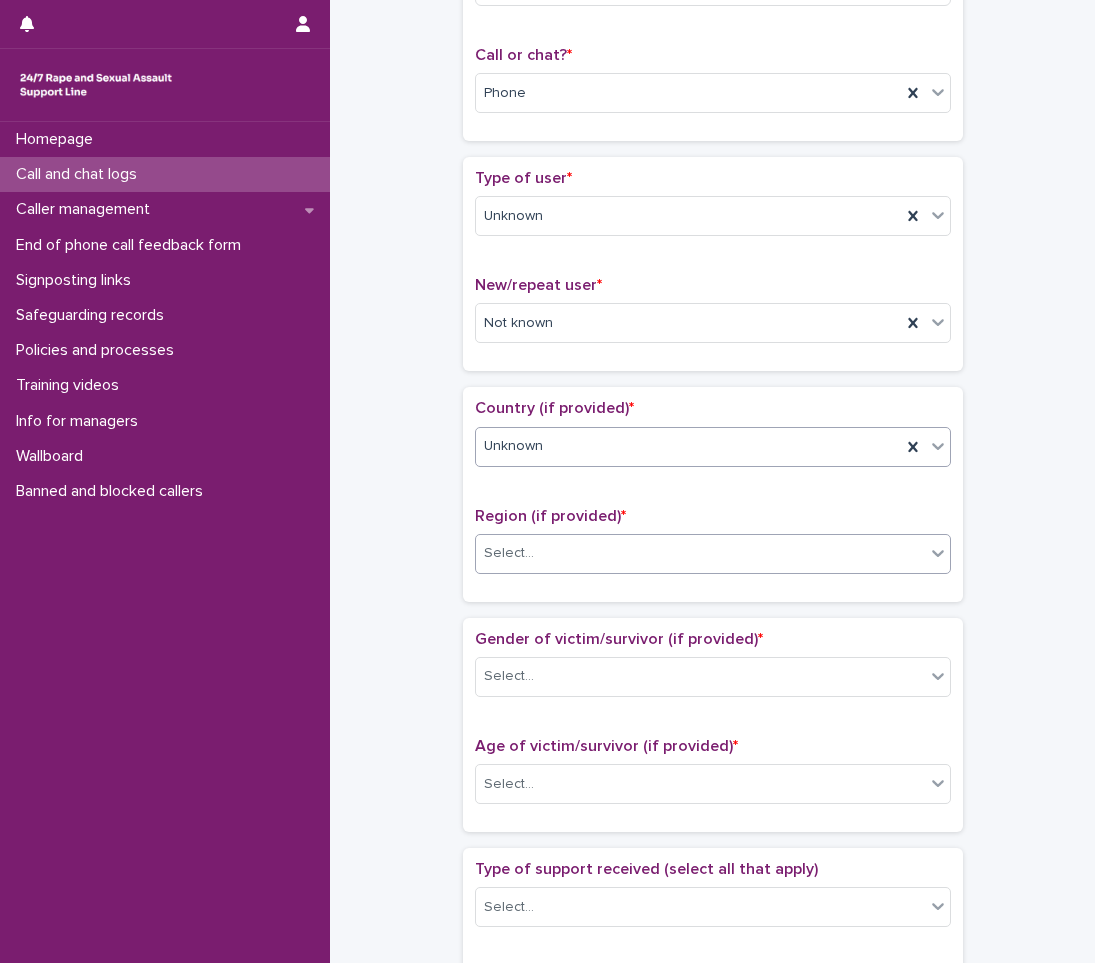 click on "Select..." at bounding box center [509, 553] 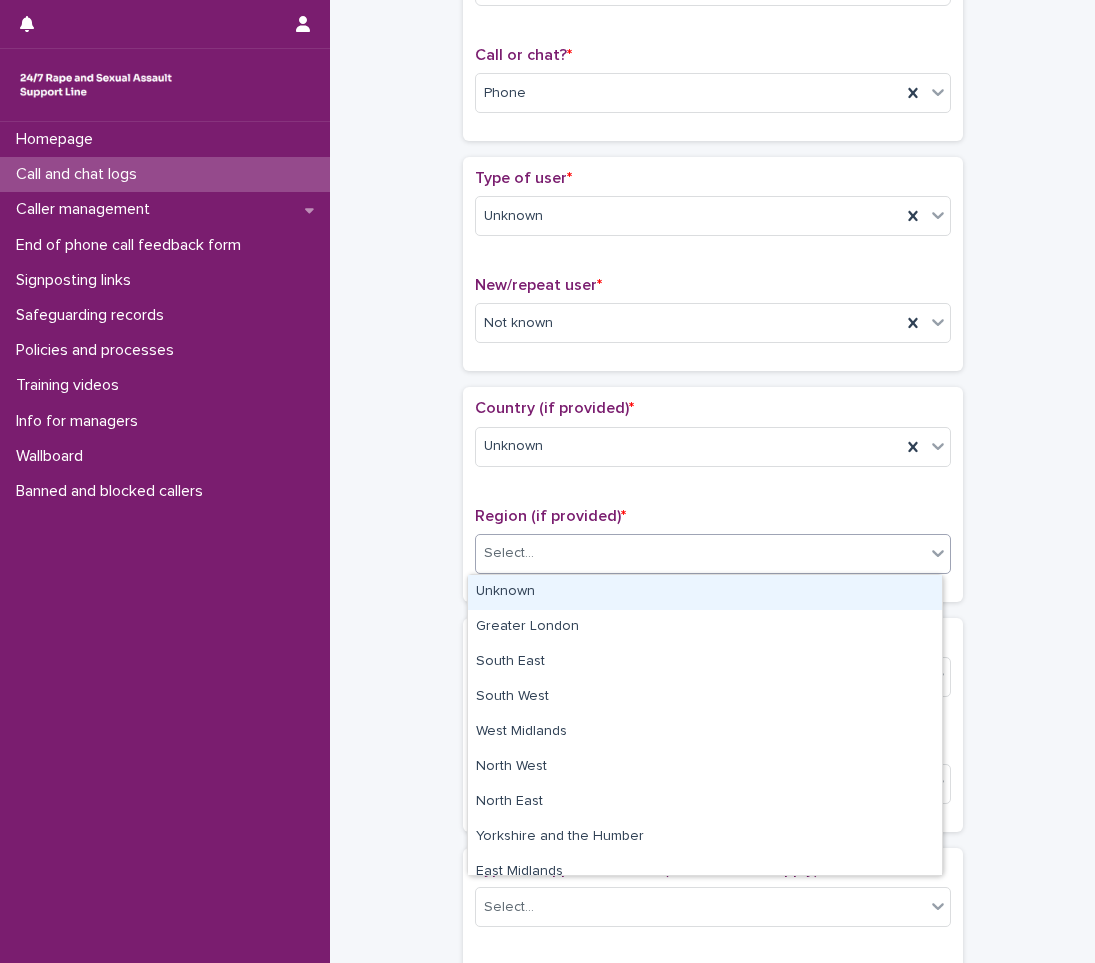 click on "Unknown" at bounding box center [705, 592] 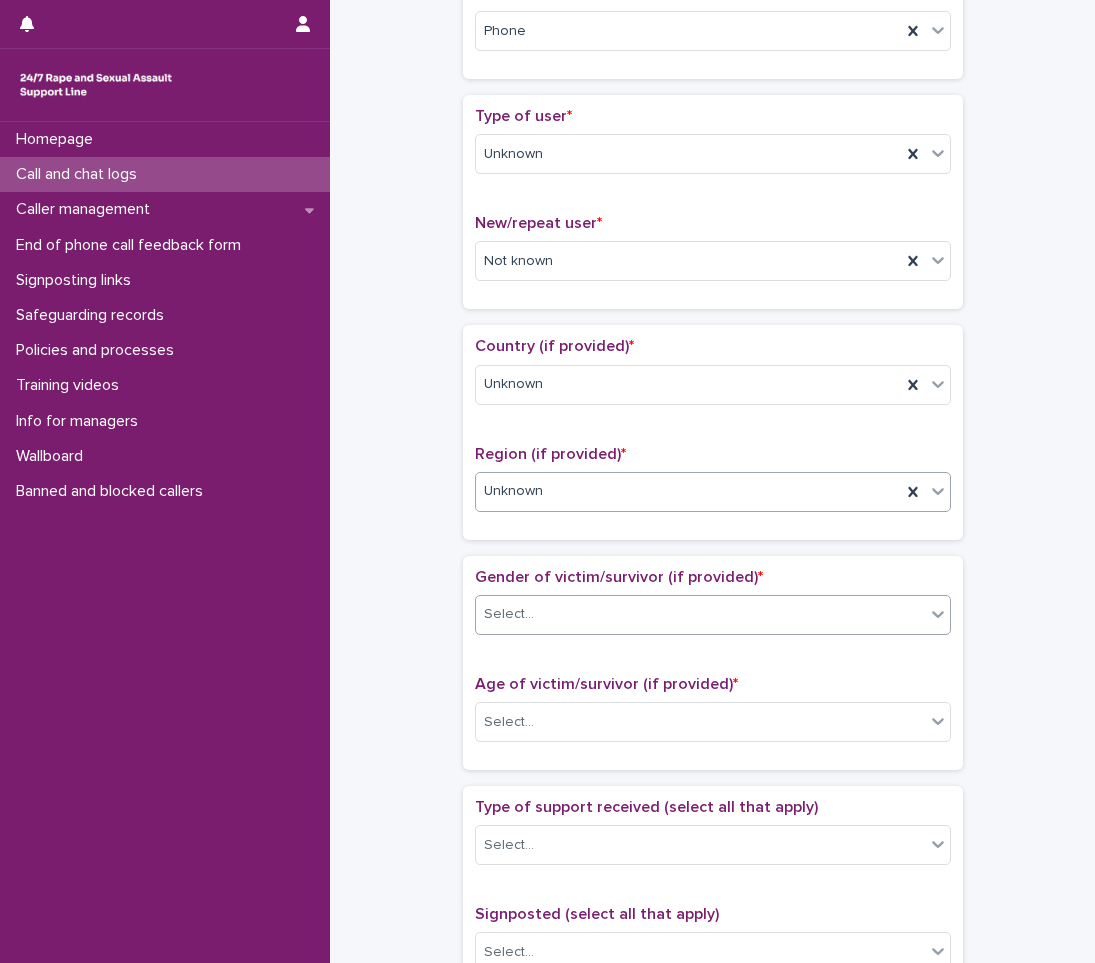 scroll, scrollTop: 600, scrollLeft: 0, axis: vertical 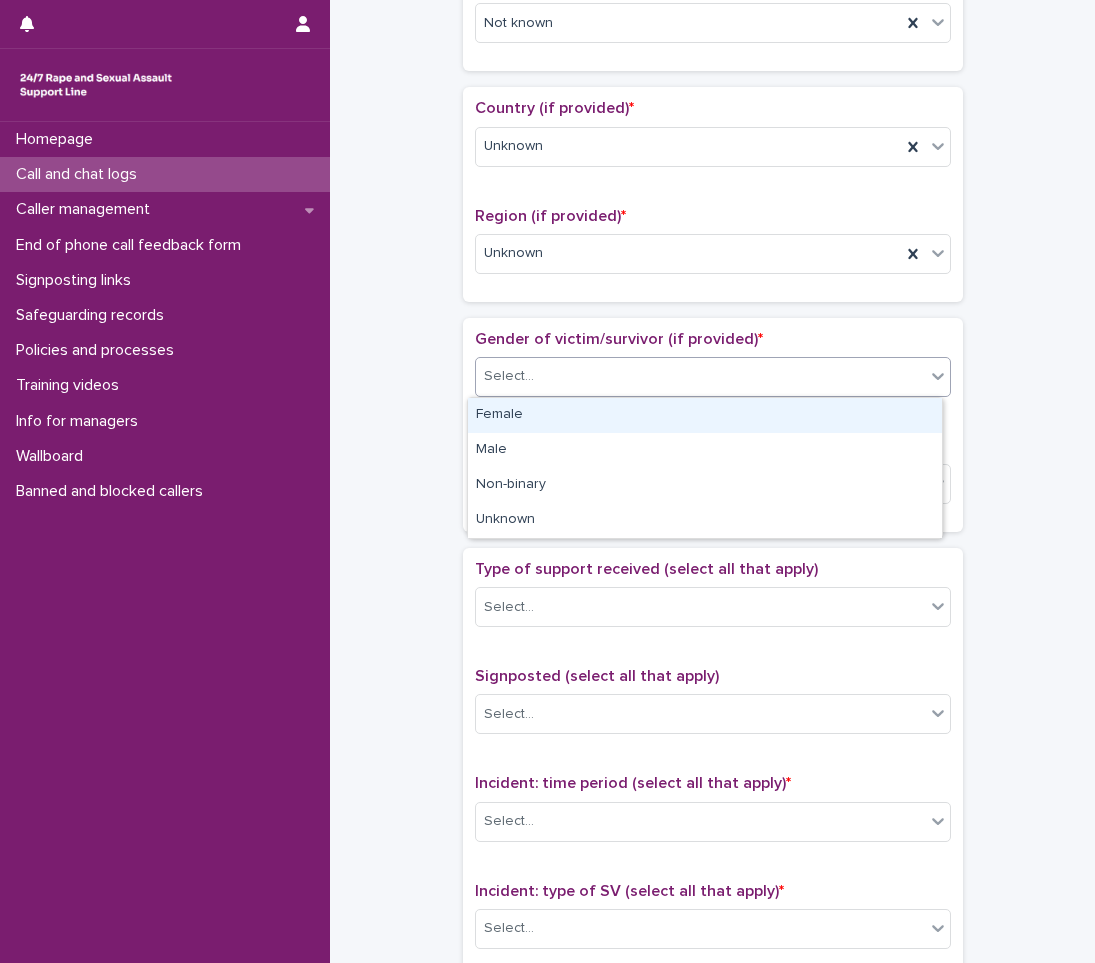 click on "Select..." at bounding box center [700, 376] 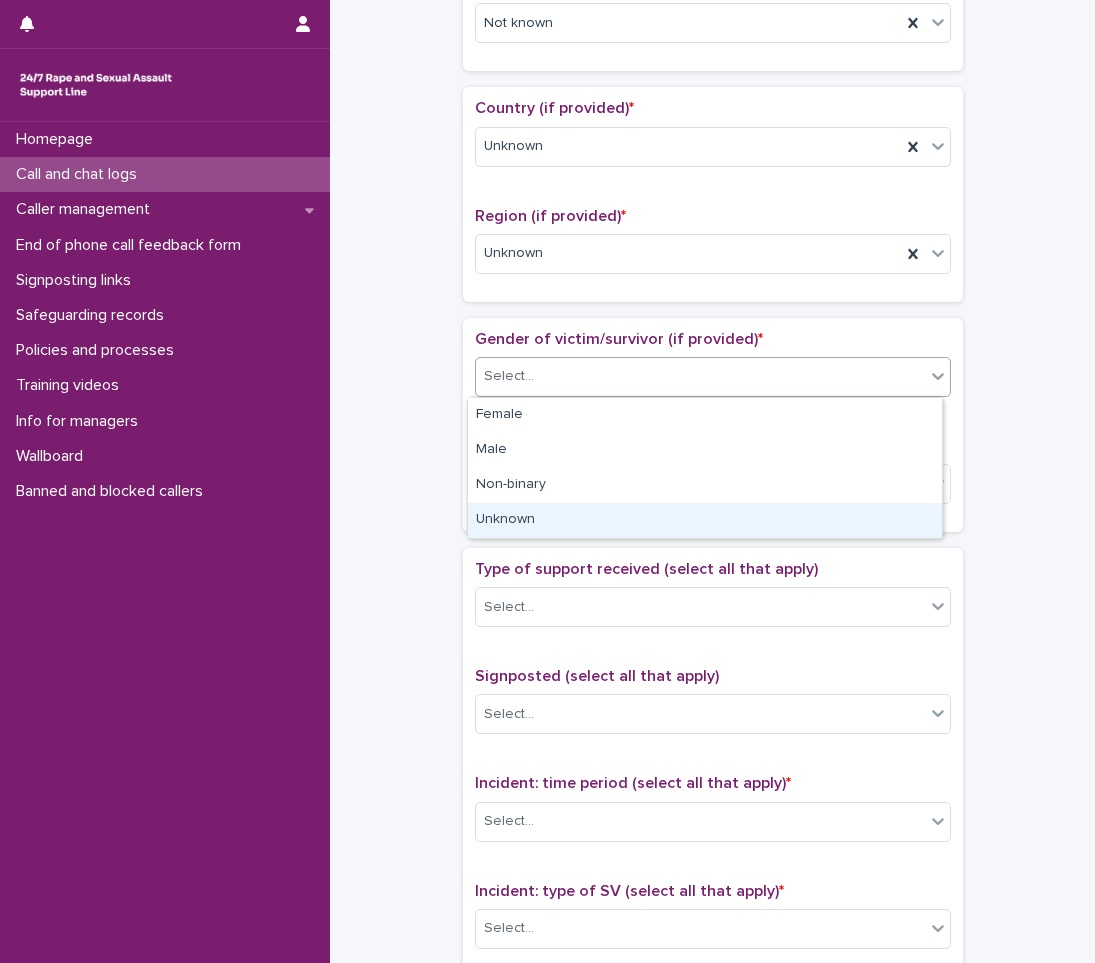 click on "Unknown" at bounding box center [705, 520] 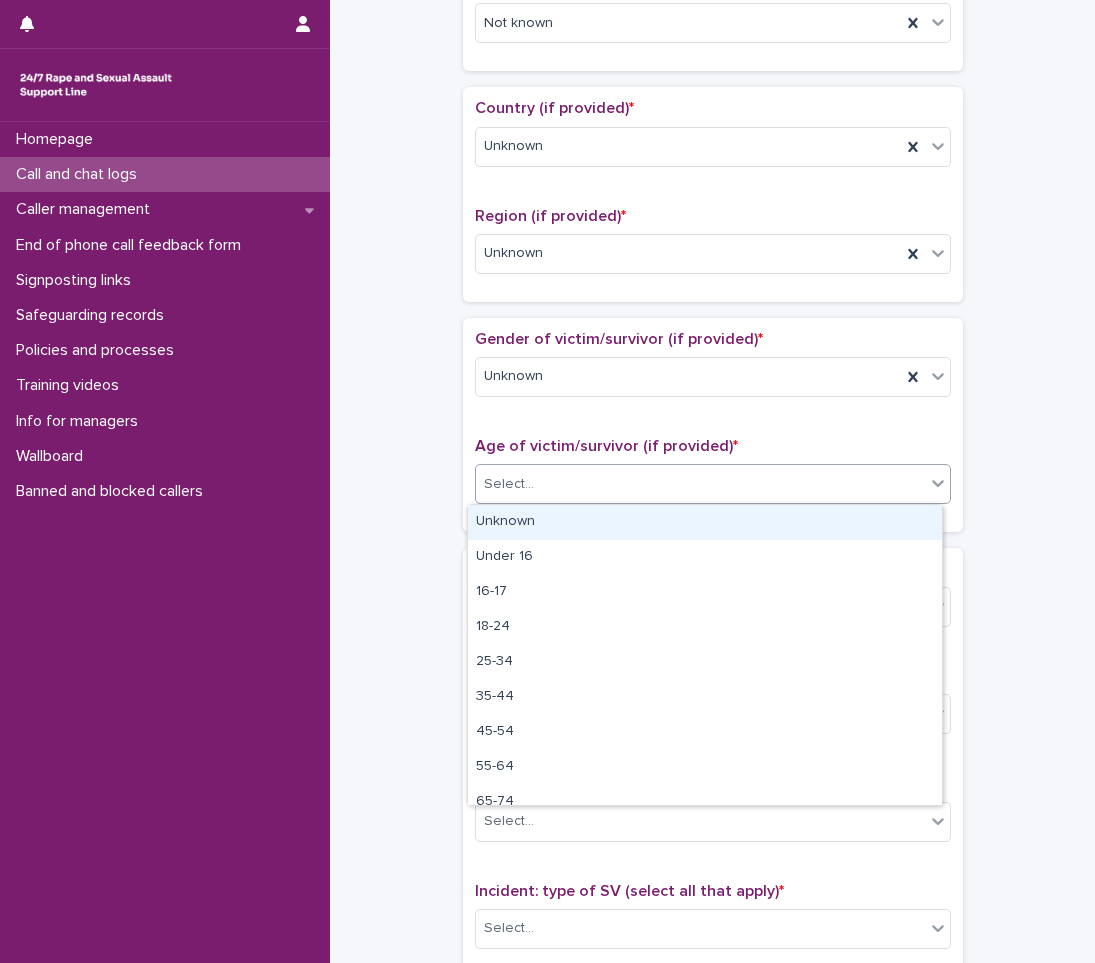 click on "Select..." at bounding box center [700, 484] 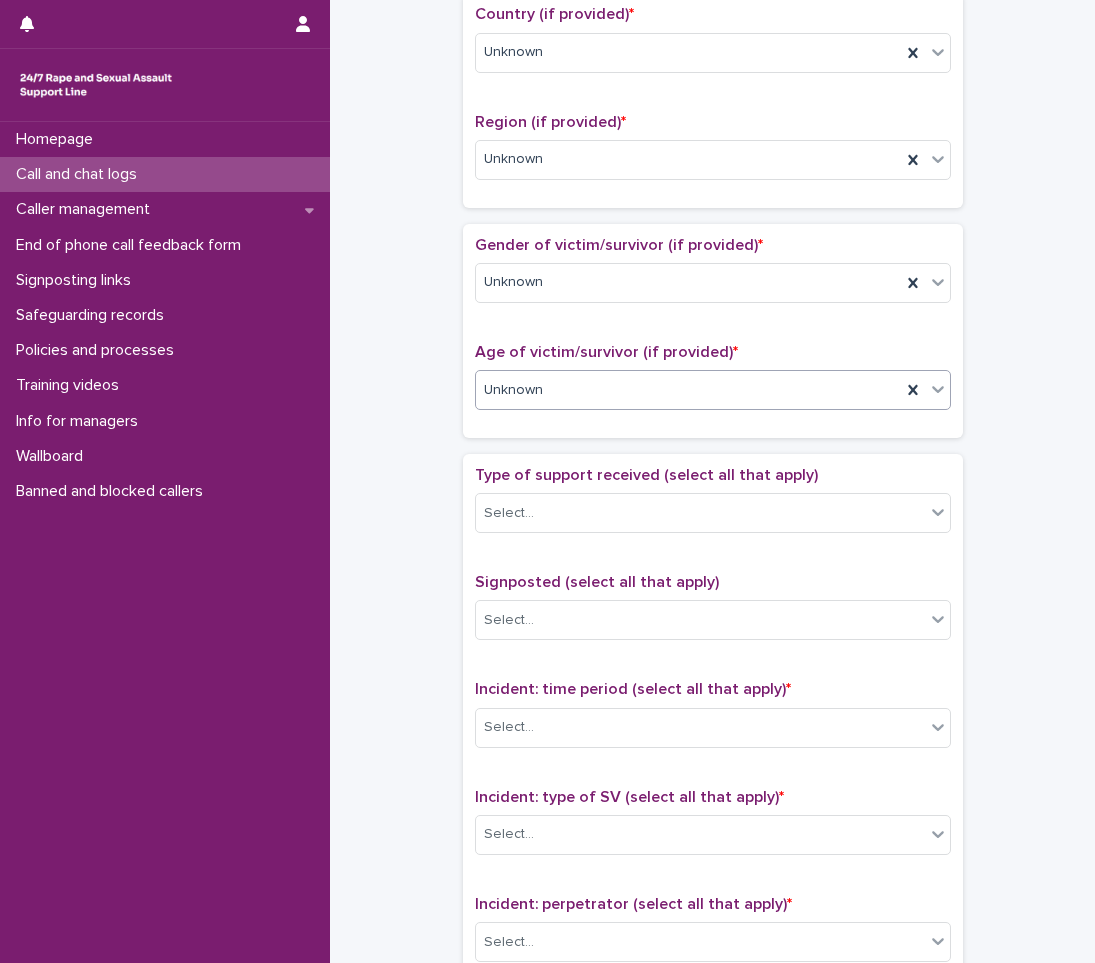 scroll, scrollTop: 900, scrollLeft: 0, axis: vertical 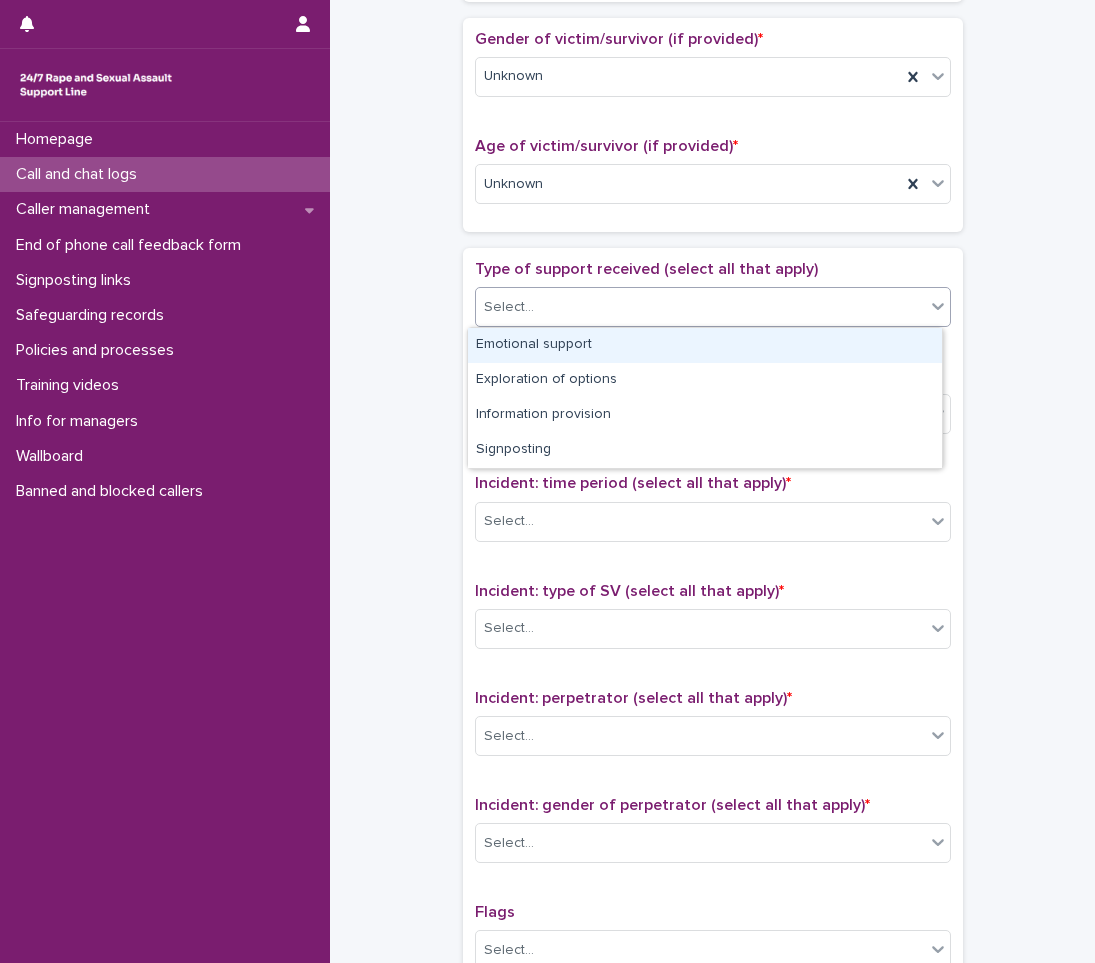 click on "Select..." at bounding box center [700, 307] 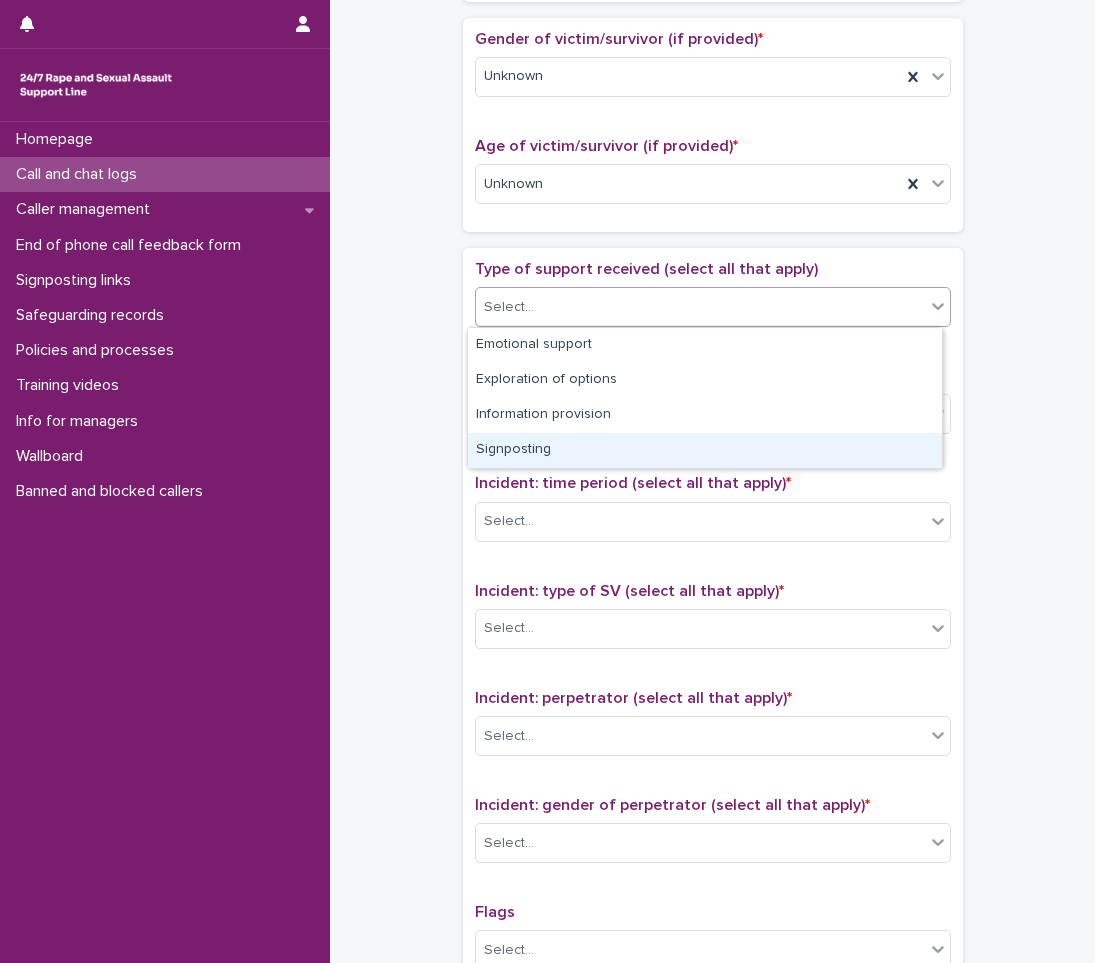 click on "**********" at bounding box center [712, 134] 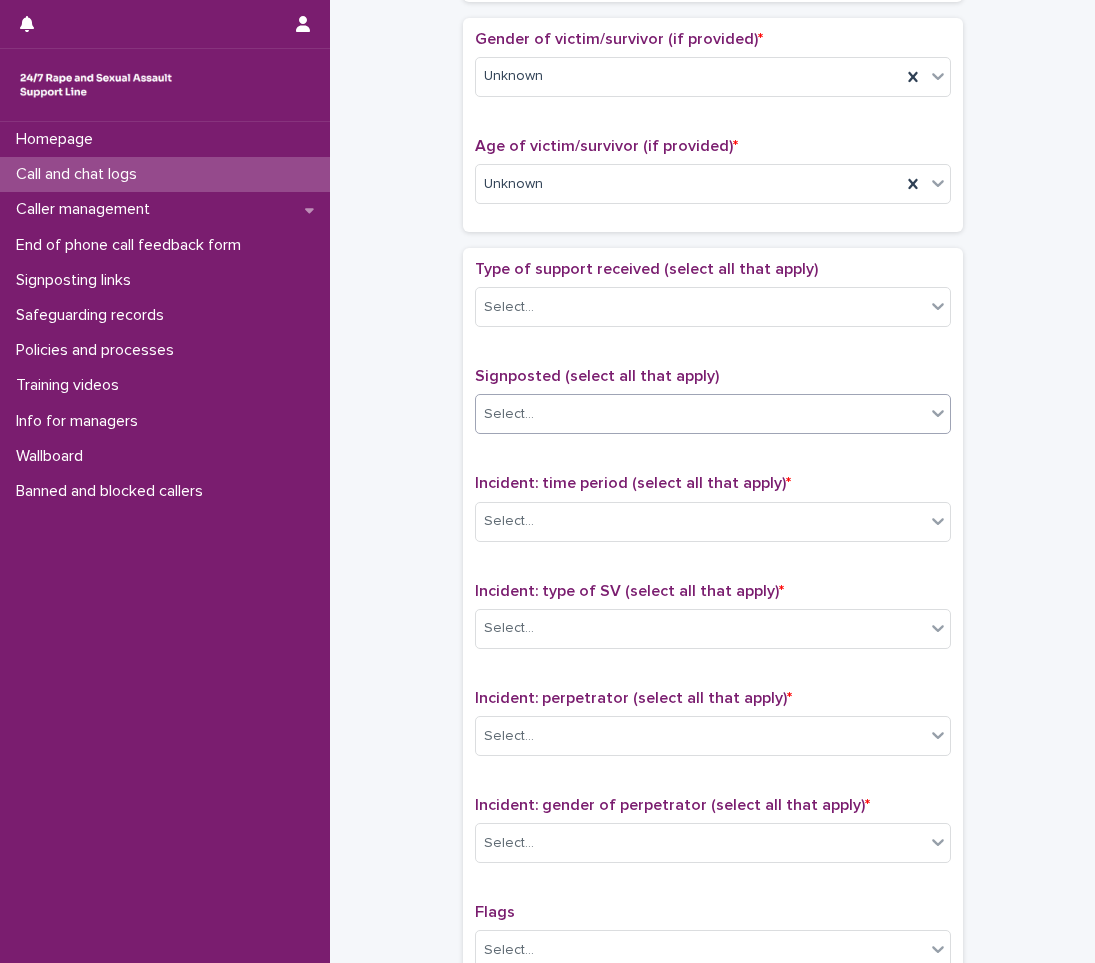 click on "Select..." at bounding box center (700, 414) 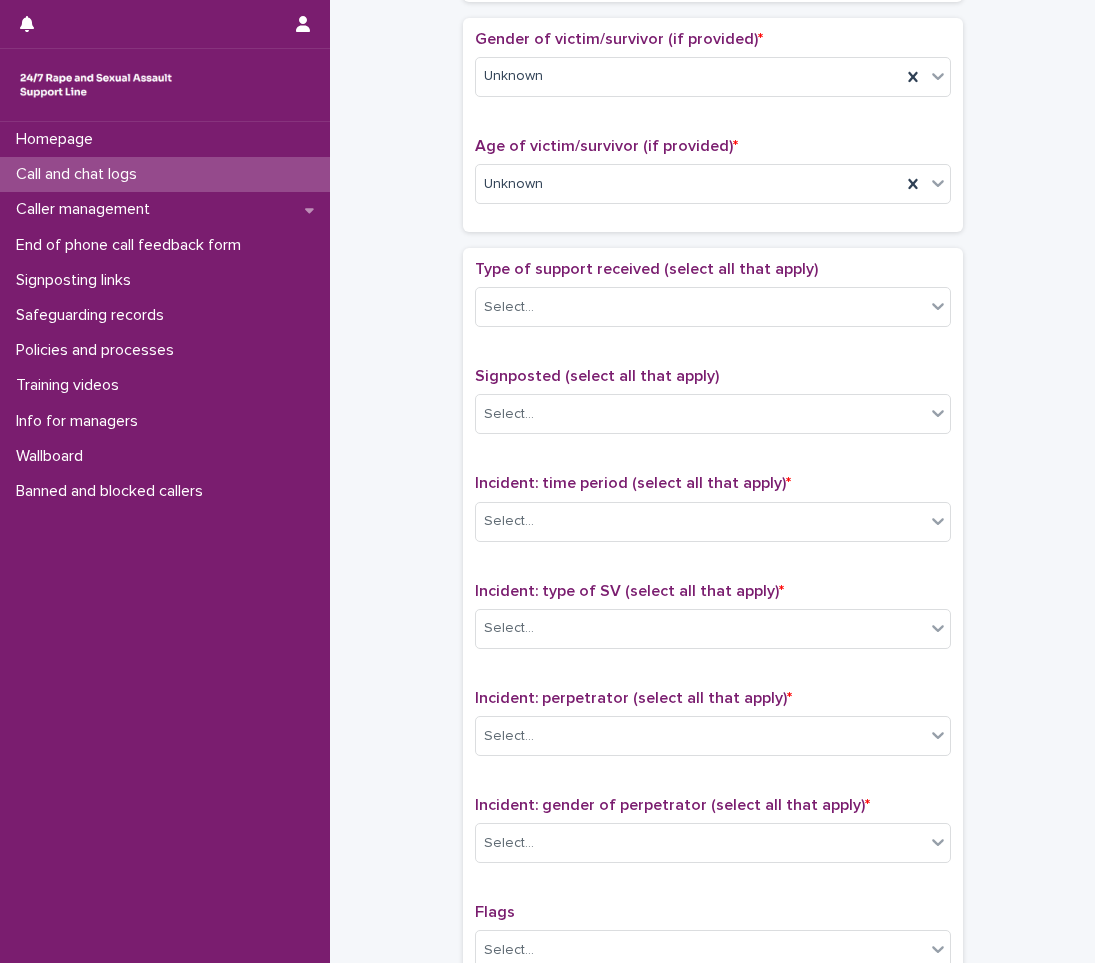 click on "**********" at bounding box center (712, 134) 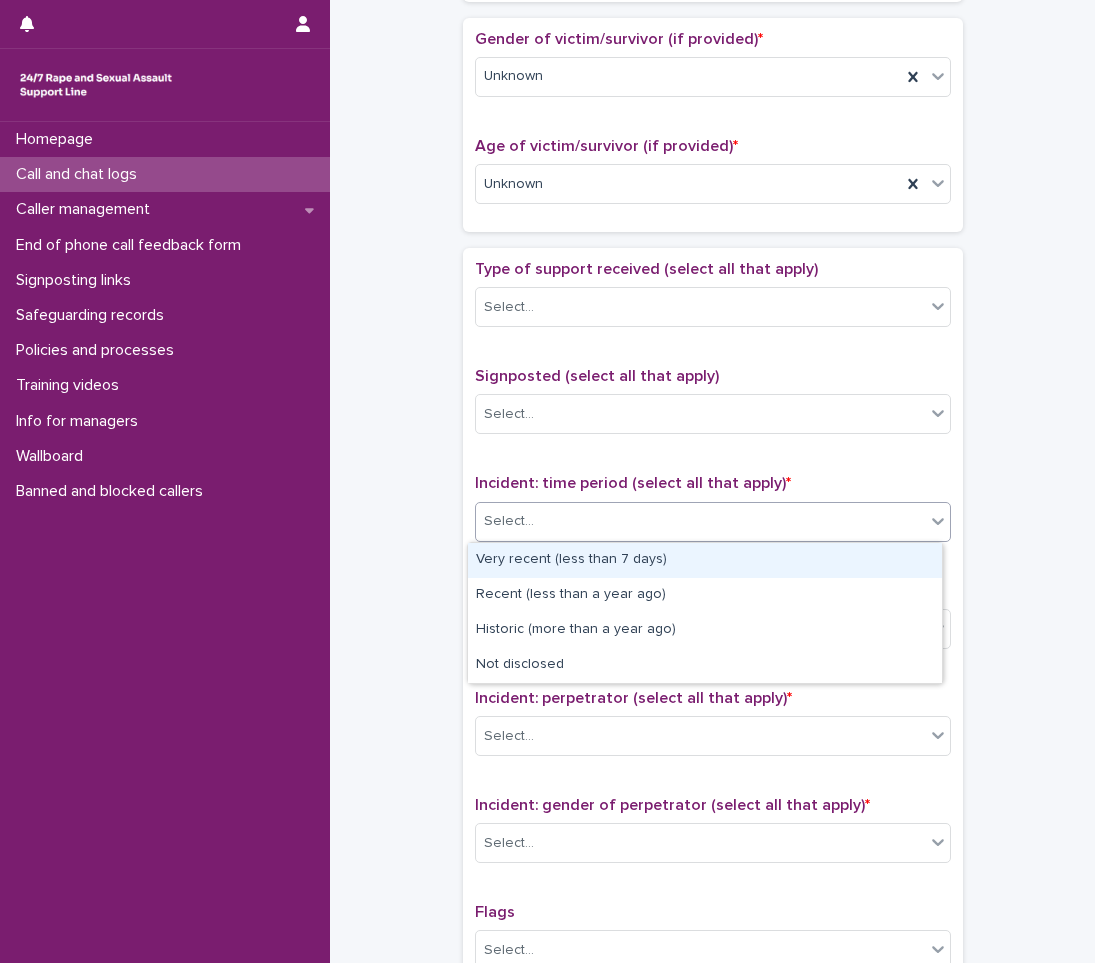 click on "Select..." at bounding box center (700, 521) 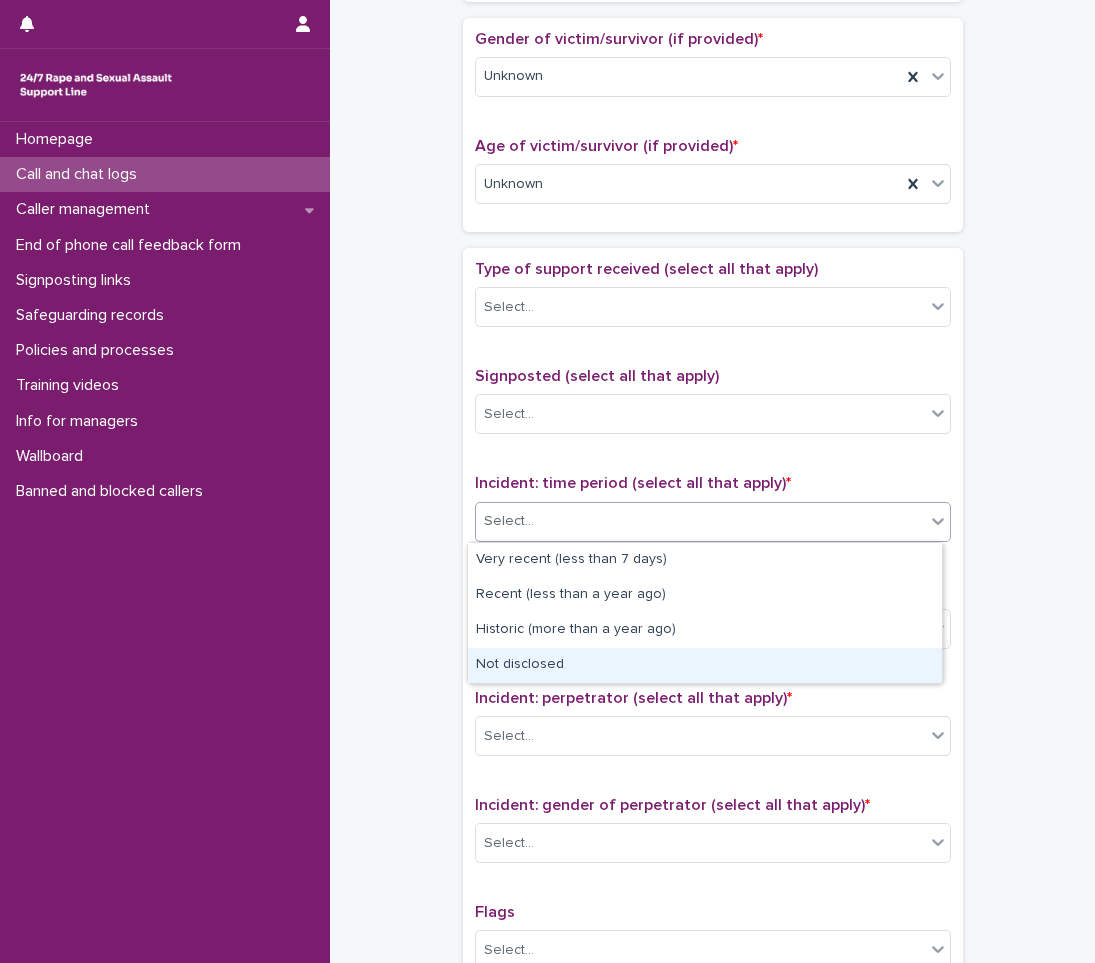 click on "Not disclosed" at bounding box center (705, 665) 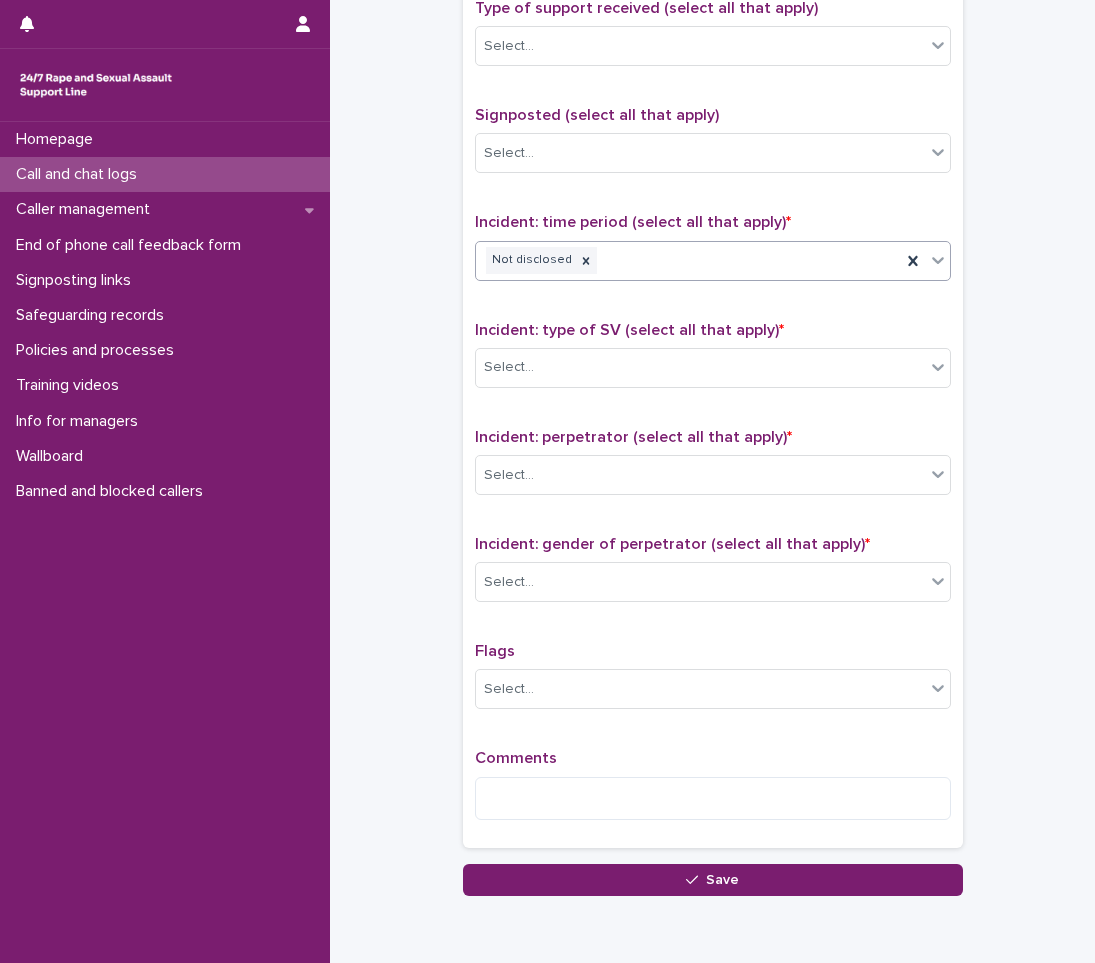 scroll, scrollTop: 1250, scrollLeft: 0, axis: vertical 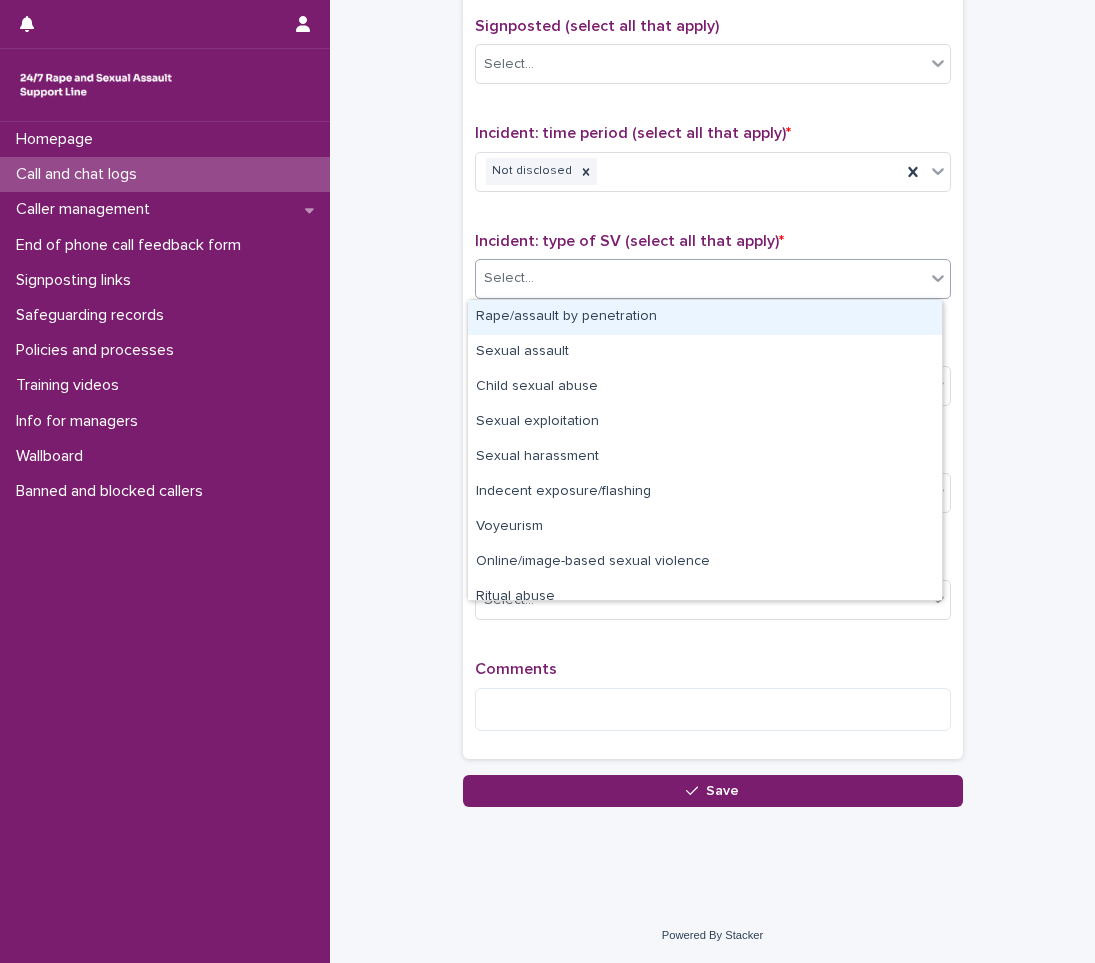 click on "Select..." at bounding box center (700, 278) 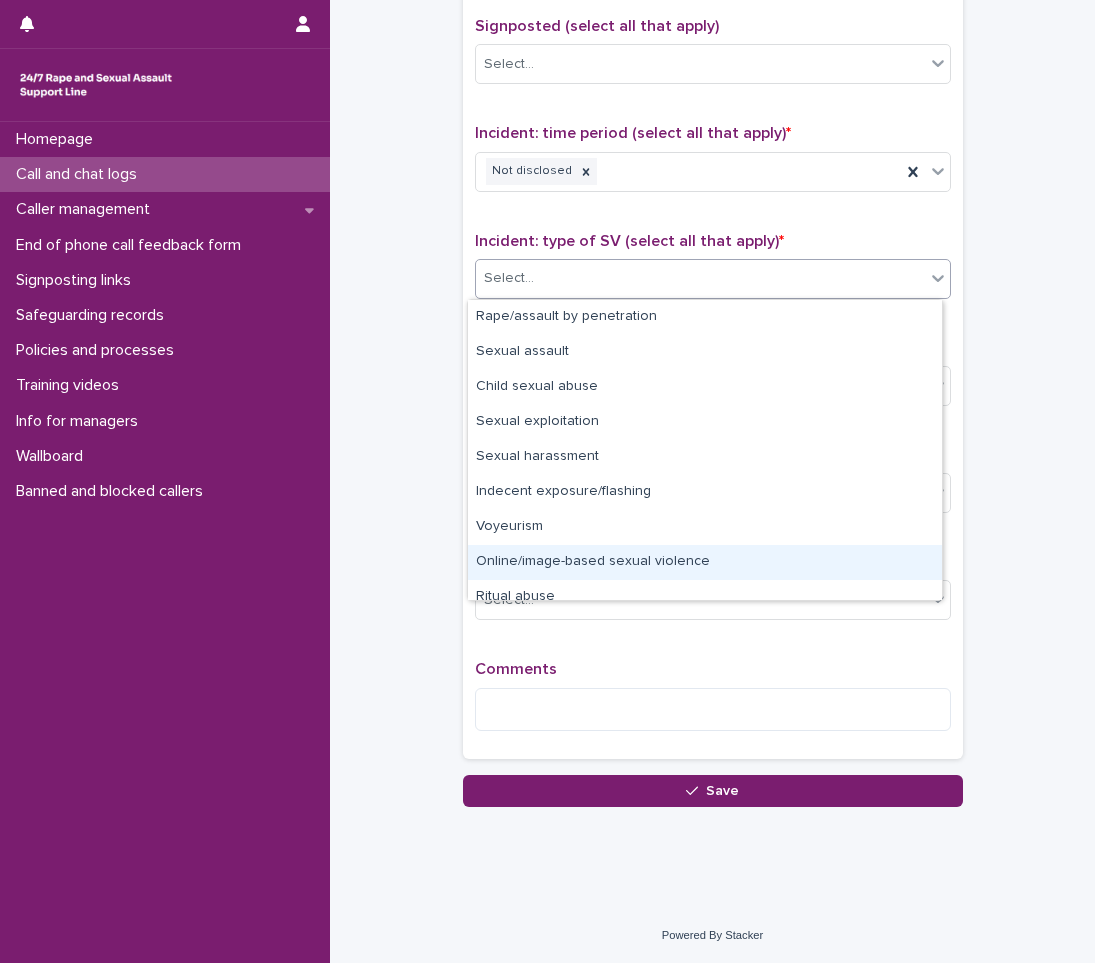 scroll, scrollTop: 50, scrollLeft: 0, axis: vertical 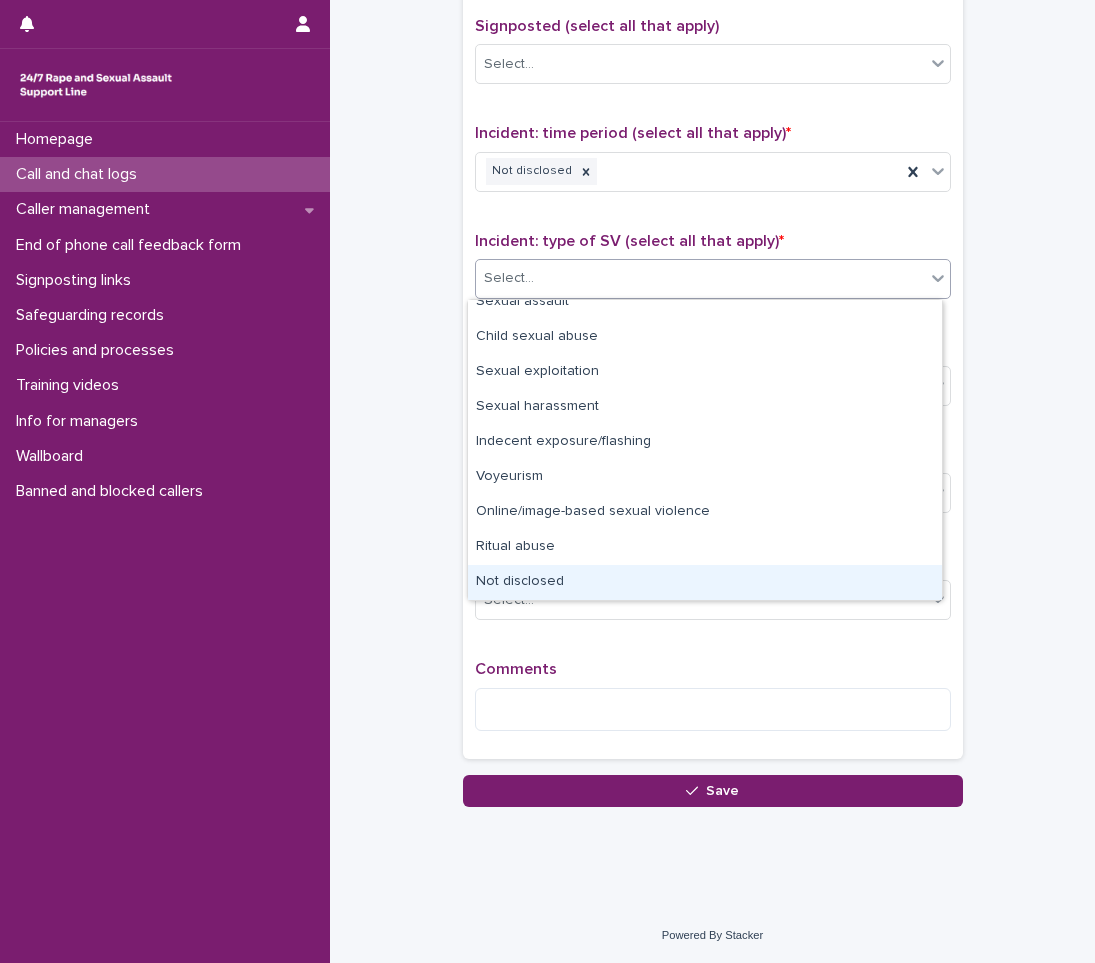 click on "Not disclosed" at bounding box center [705, 582] 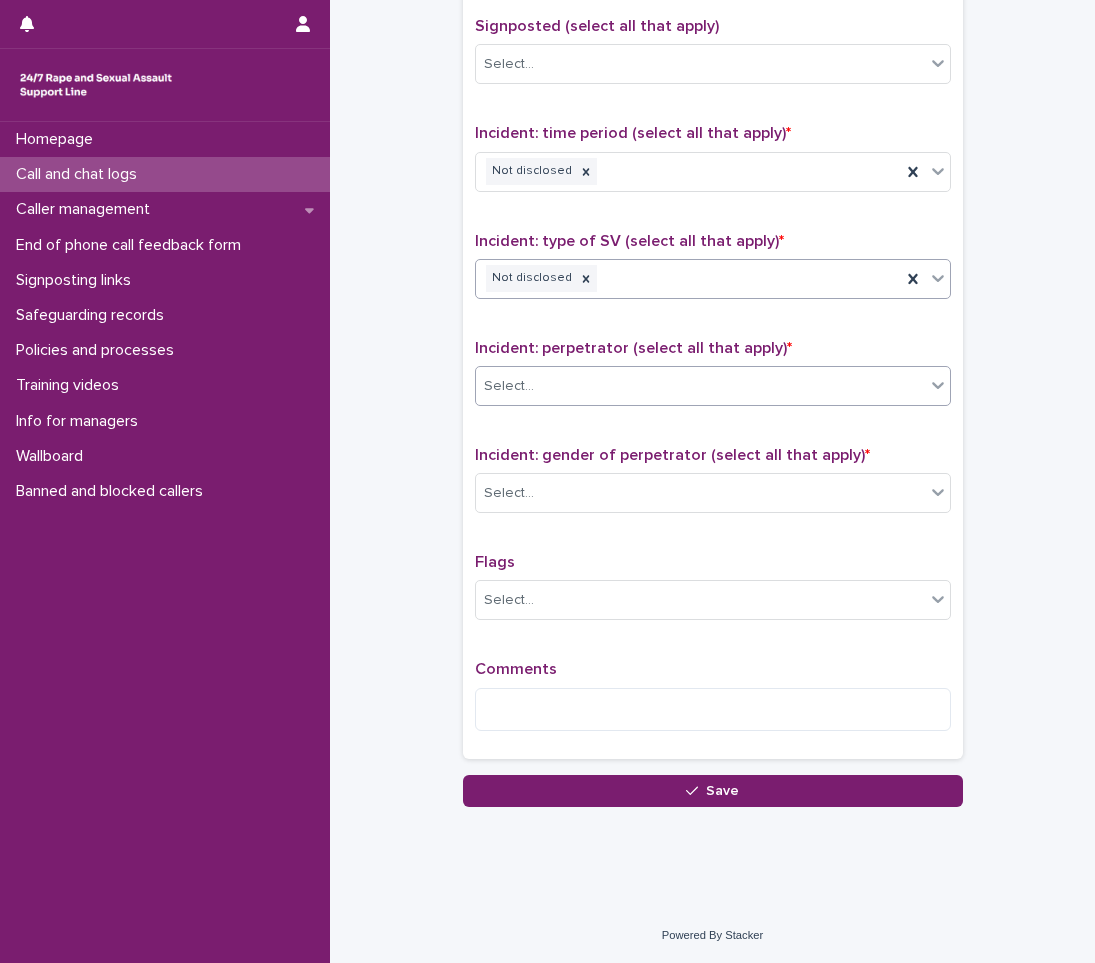 click on "Select..." at bounding box center (700, 386) 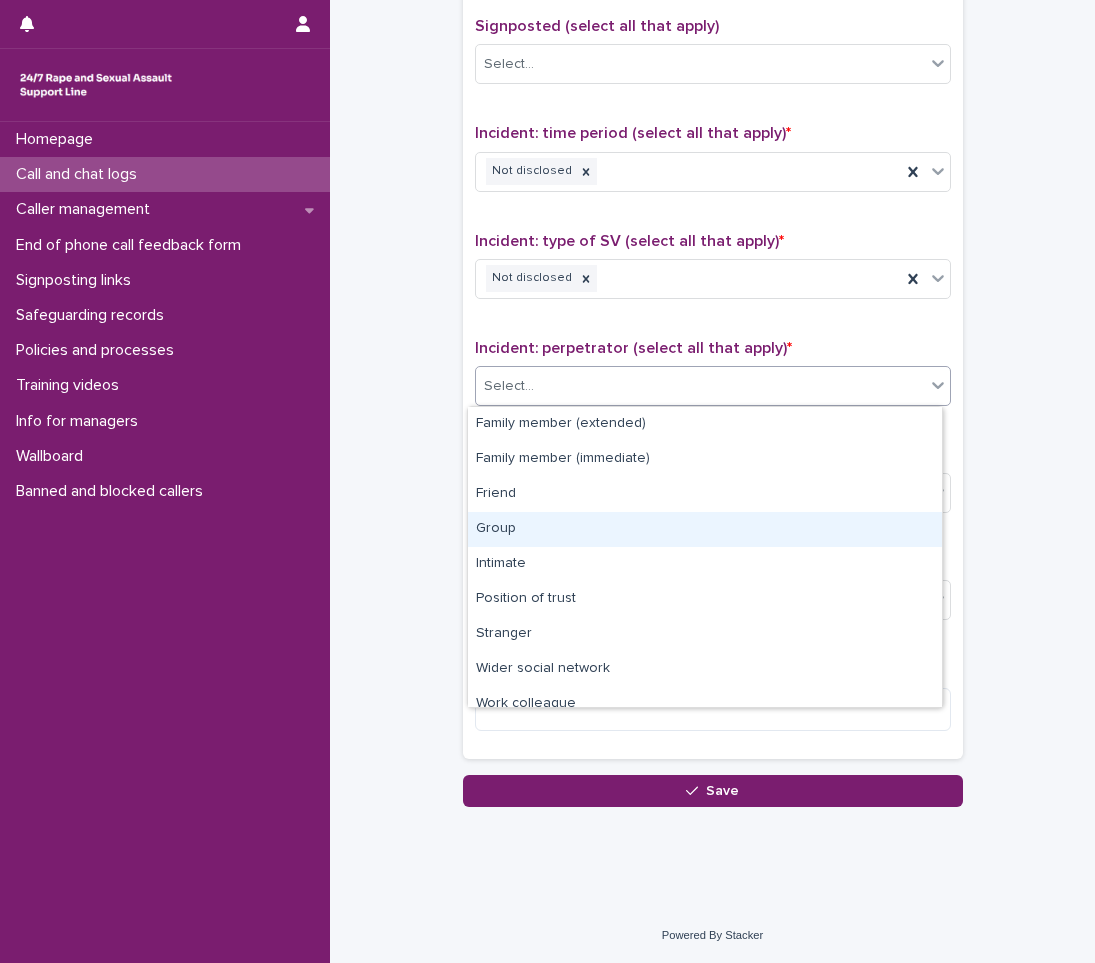 scroll, scrollTop: 85, scrollLeft: 0, axis: vertical 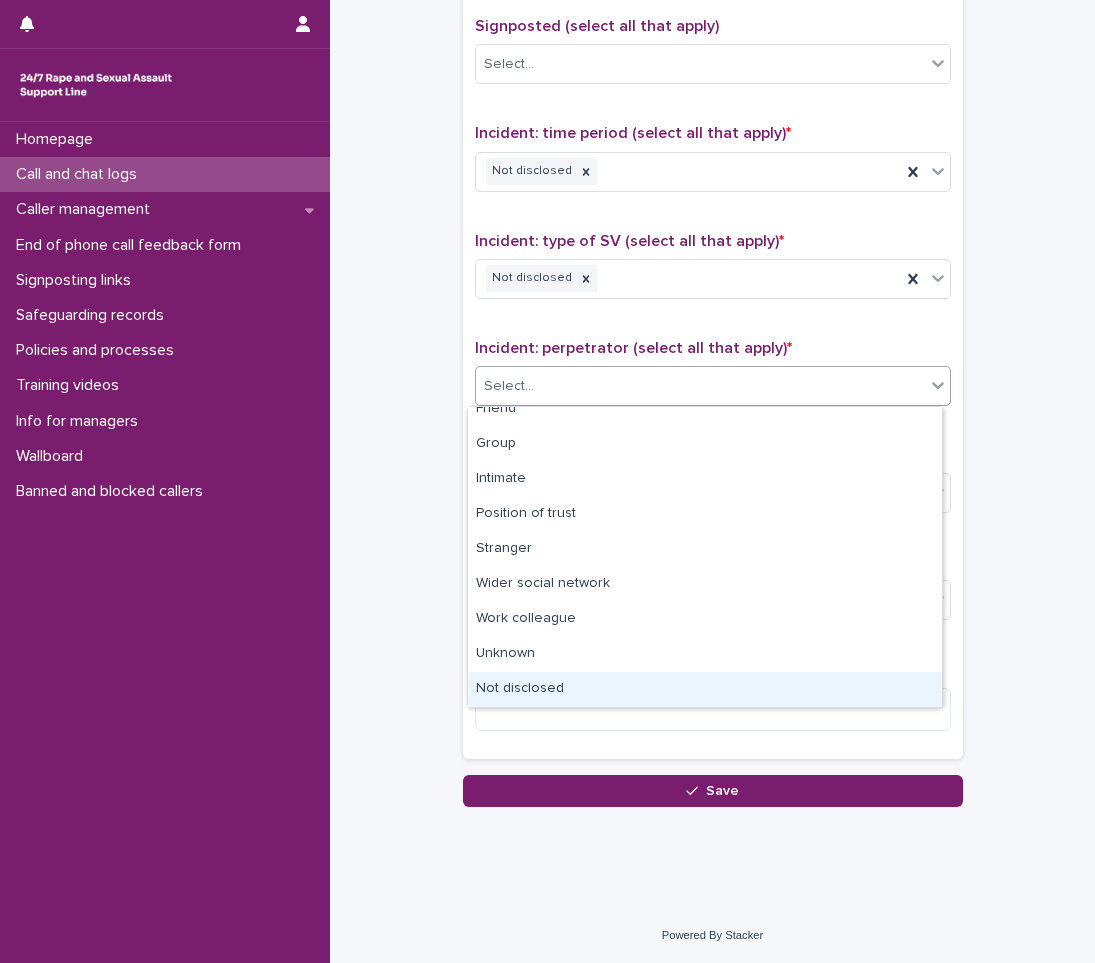 click on "Not disclosed" at bounding box center [705, 689] 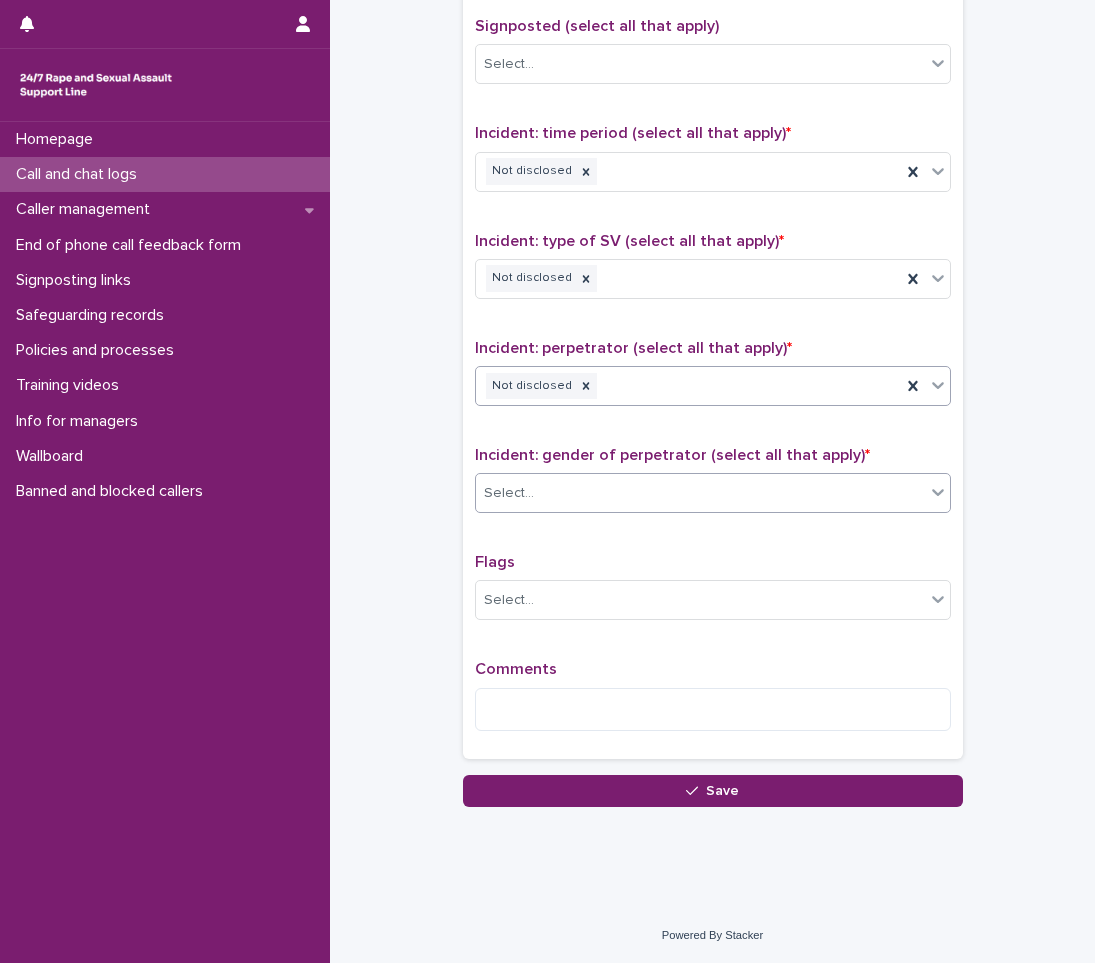 click on "Select..." at bounding box center (700, 493) 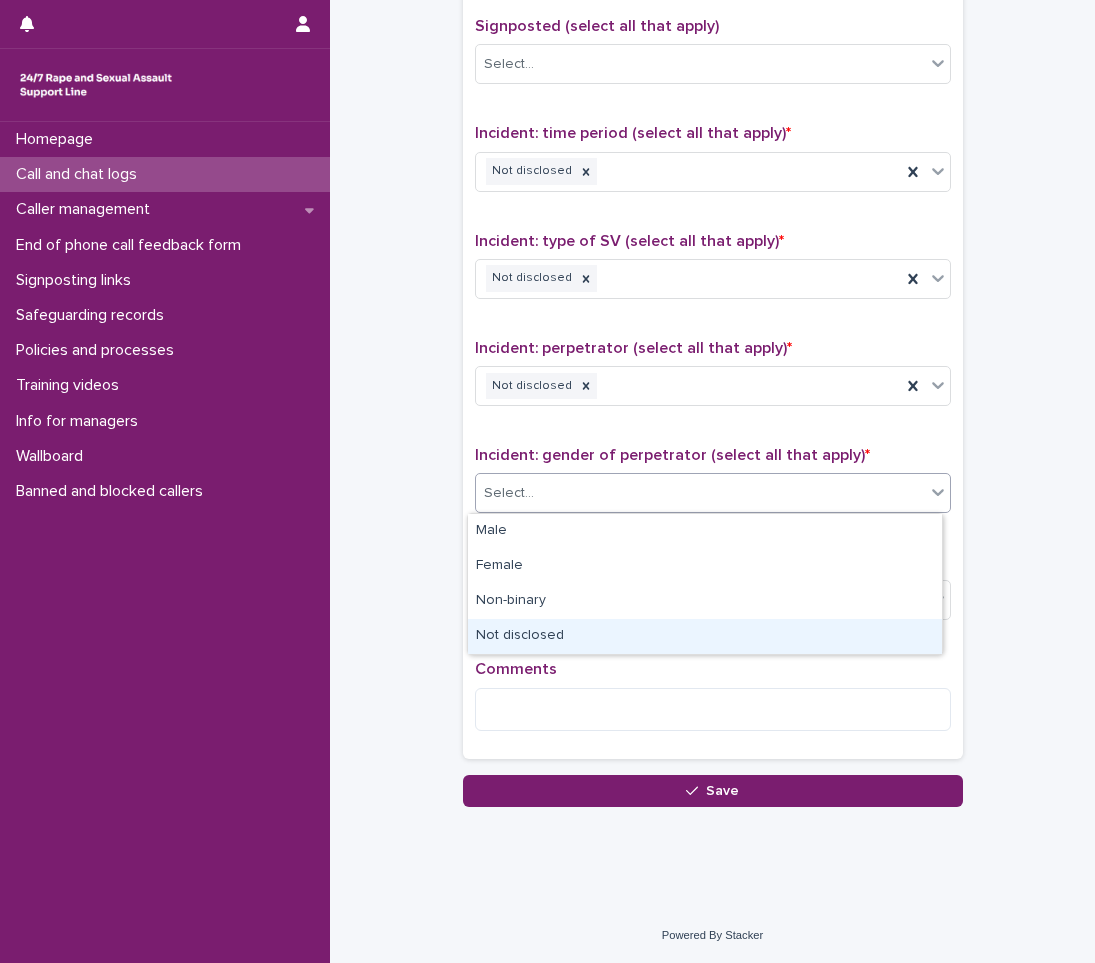 click on "Not disclosed" at bounding box center (705, 636) 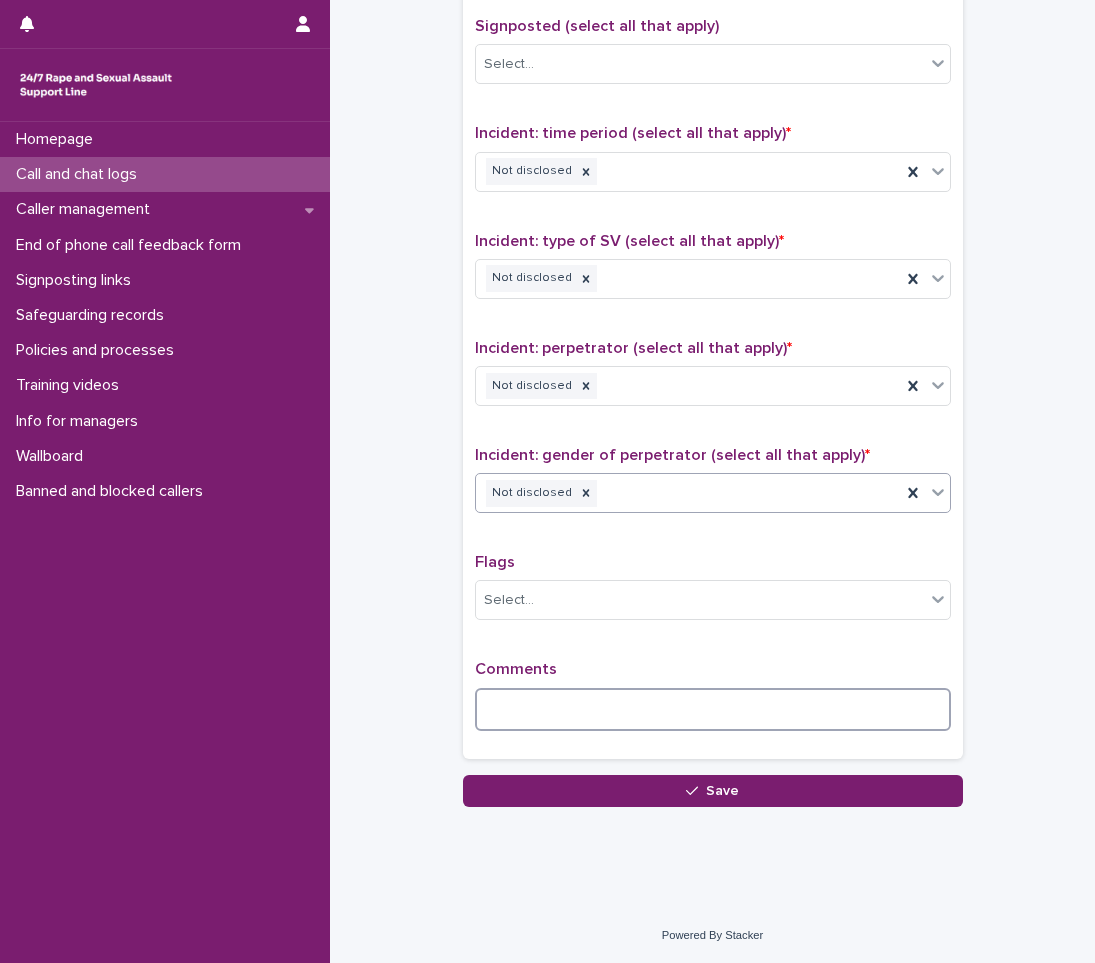 click at bounding box center (713, 709) 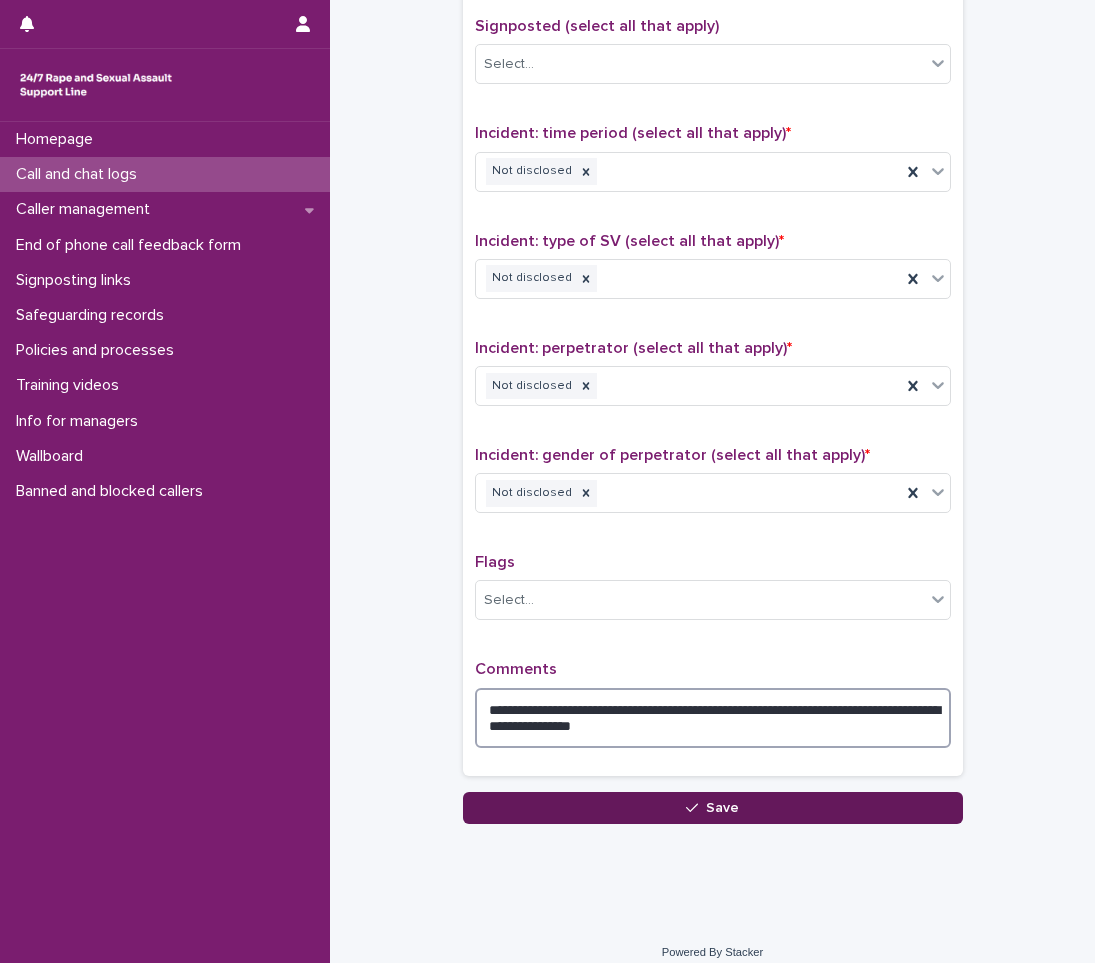 type on "**********" 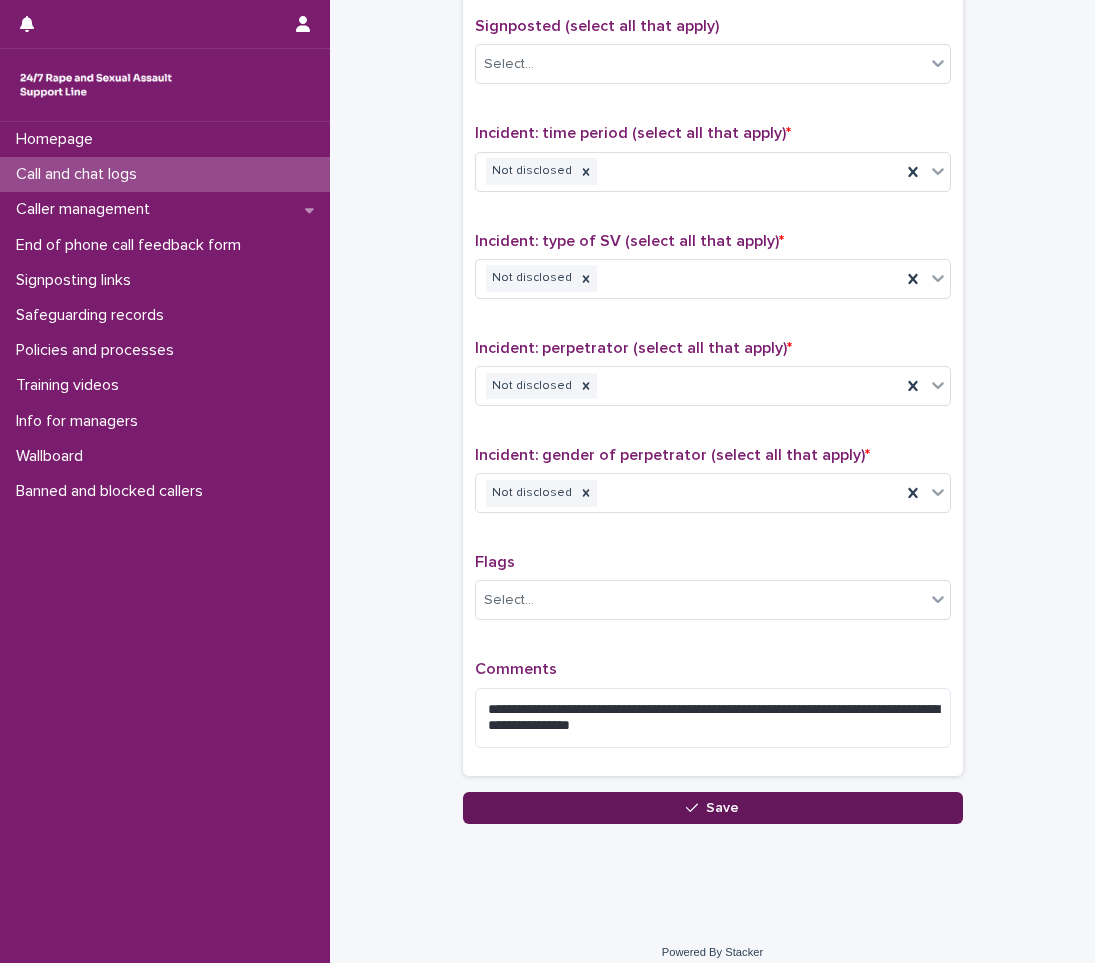 click on "Save" at bounding box center (713, 808) 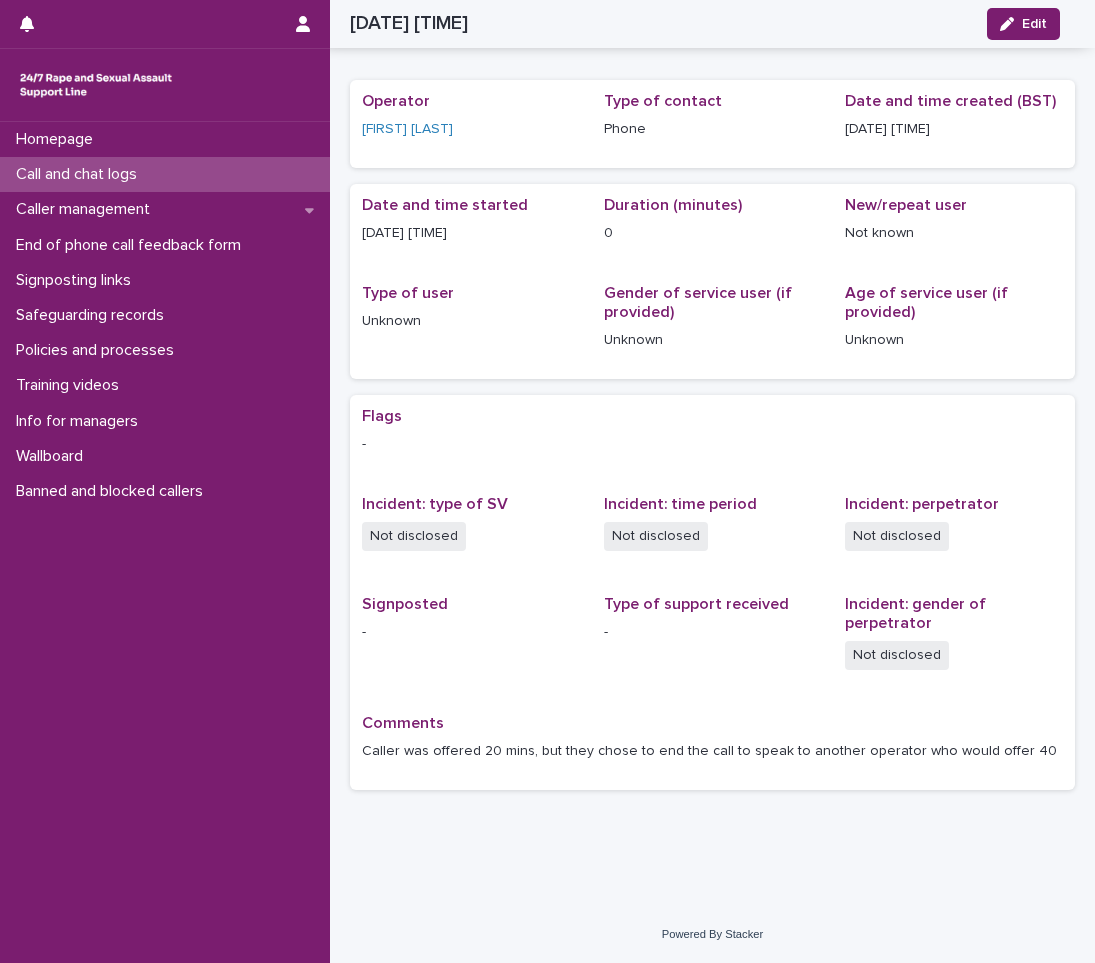 scroll, scrollTop: 40, scrollLeft: 0, axis: vertical 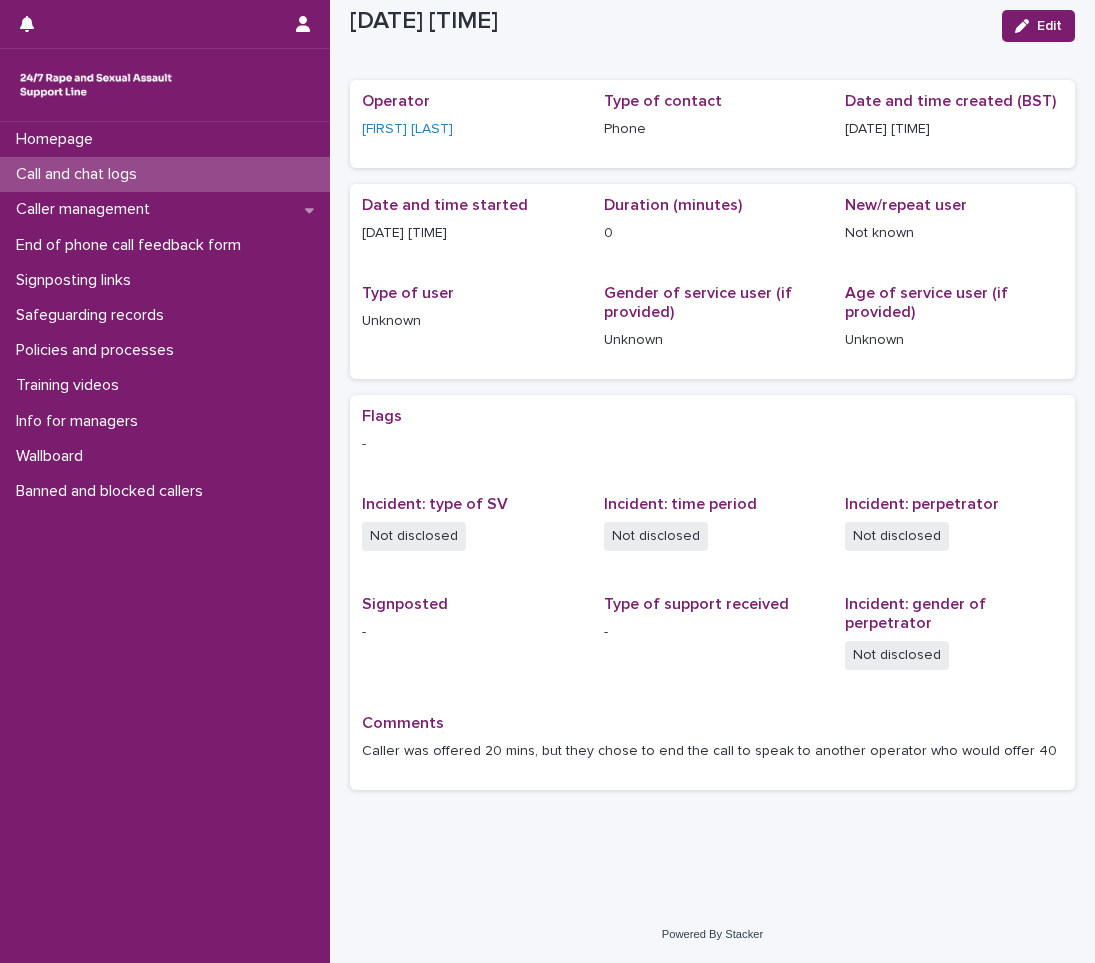 click on "Call and chat logs" at bounding box center [165, 174] 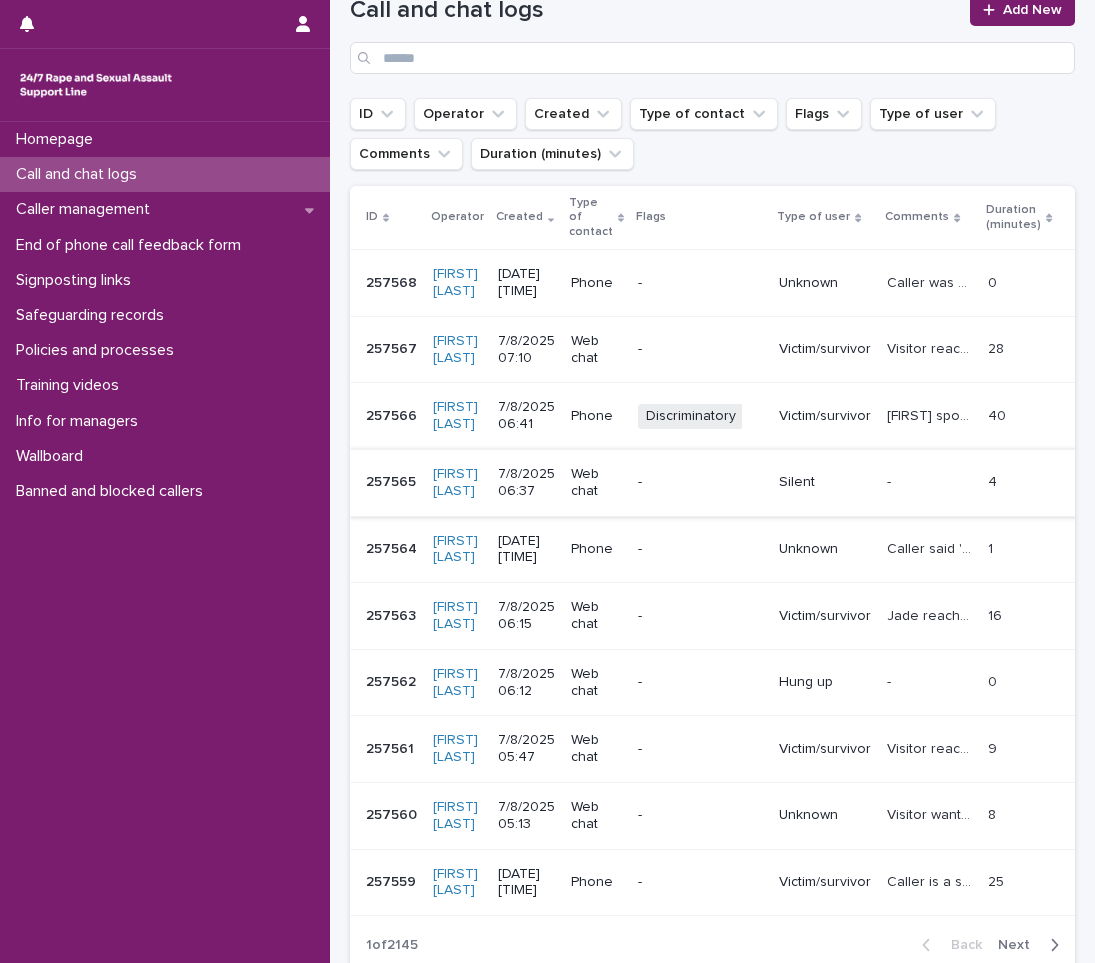 scroll, scrollTop: 200, scrollLeft: 0, axis: vertical 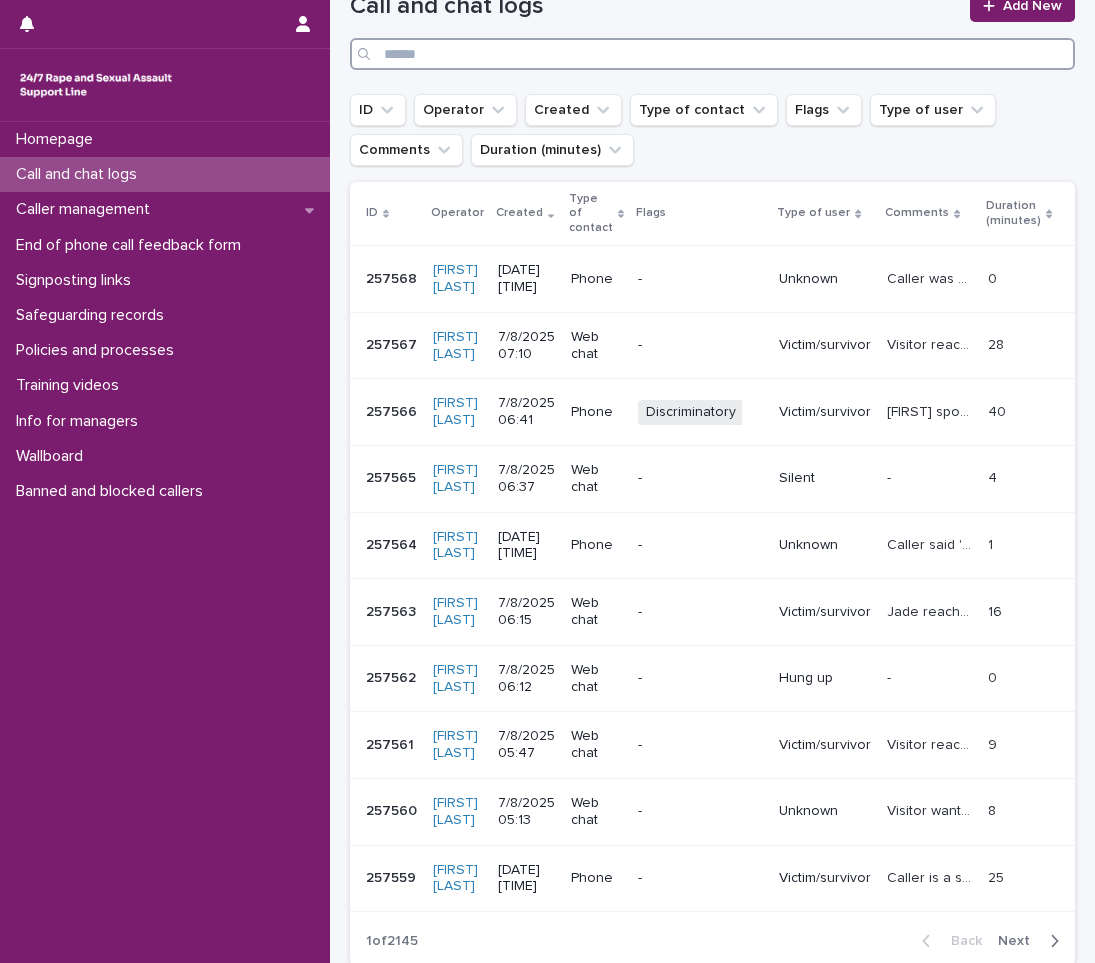 click at bounding box center [712, 54] 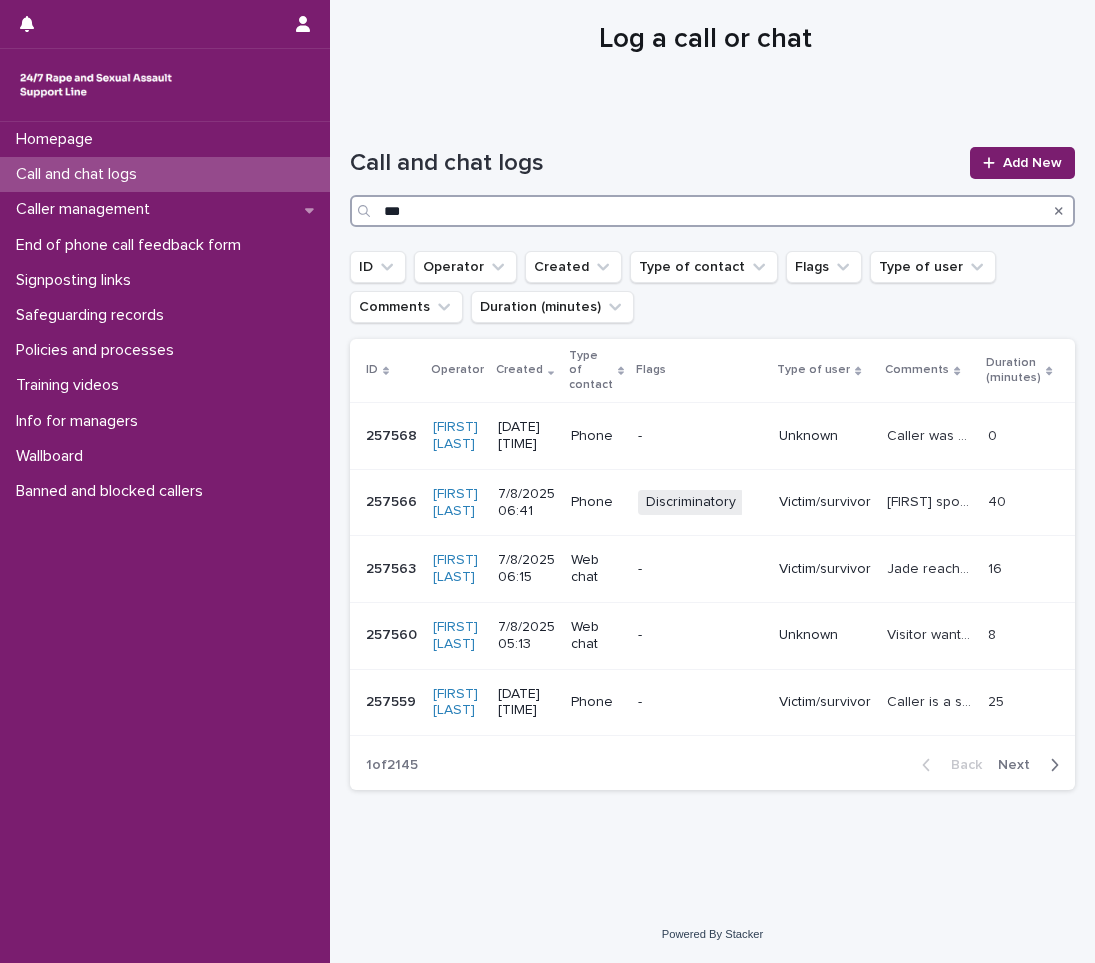 scroll, scrollTop: 34, scrollLeft: 0, axis: vertical 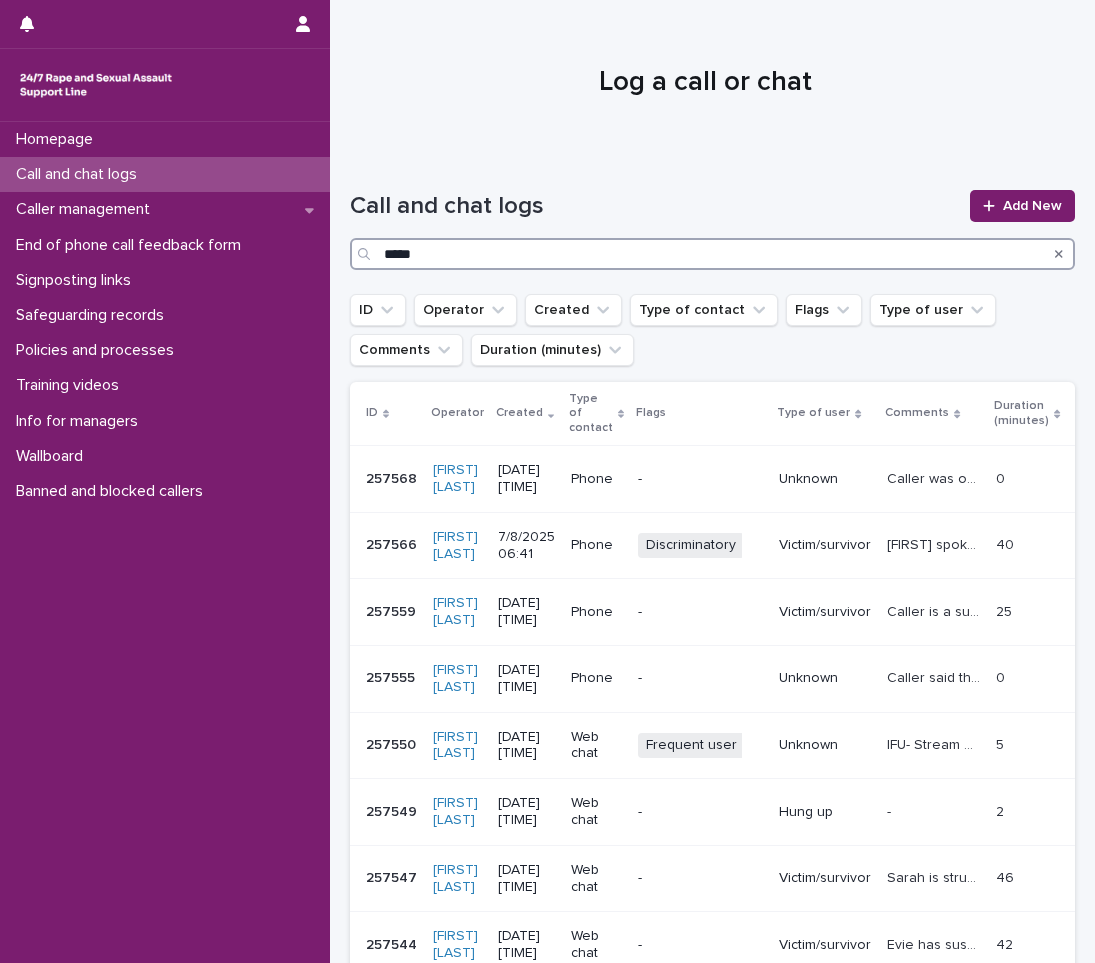type on "*****" 